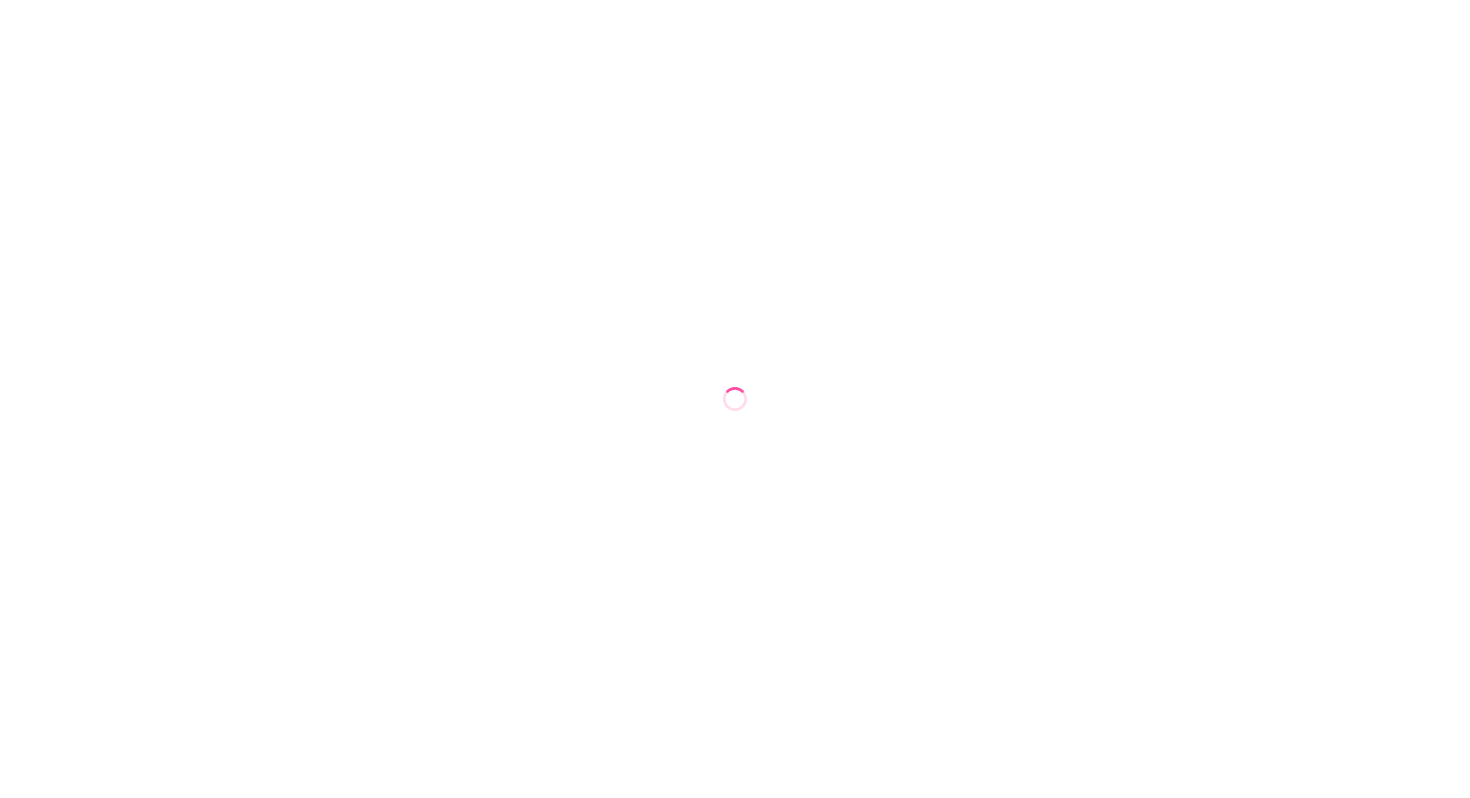 scroll, scrollTop: 0, scrollLeft: 0, axis: both 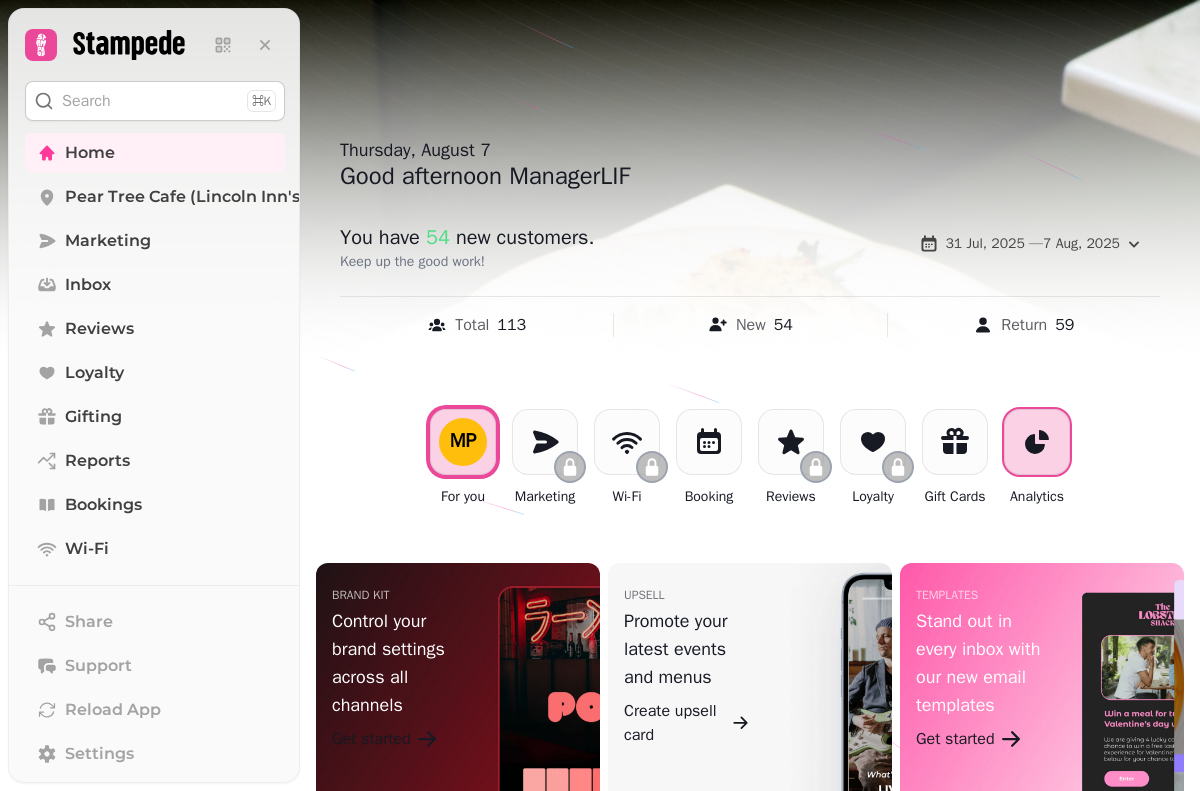 click 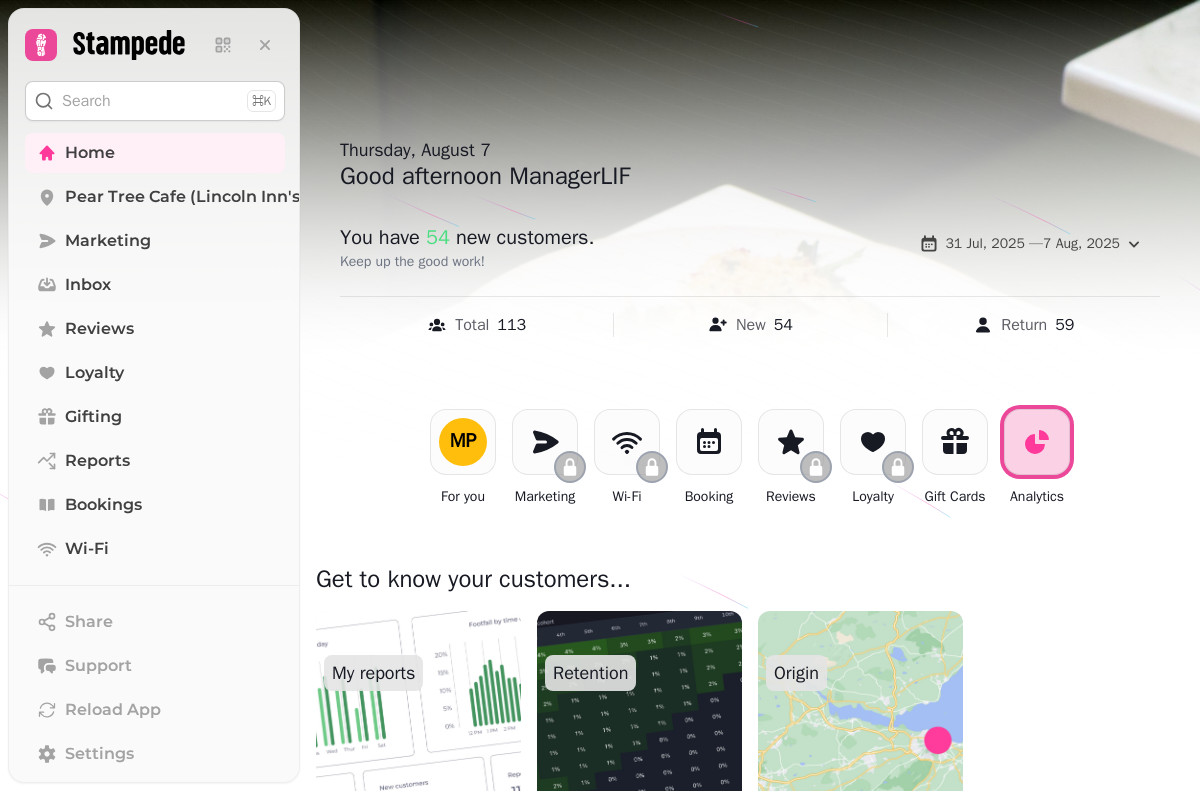 scroll, scrollTop: 132, scrollLeft: 0, axis: vertical 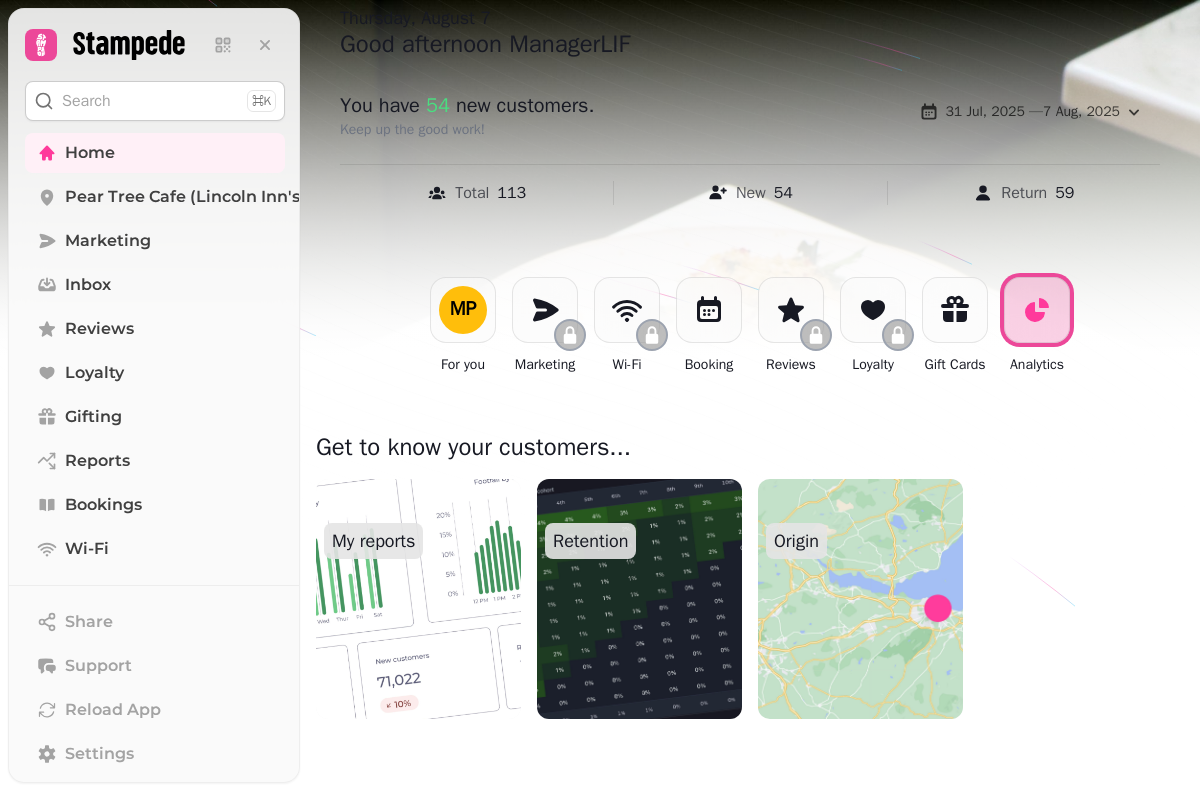 click at bounding box center [419, 599] 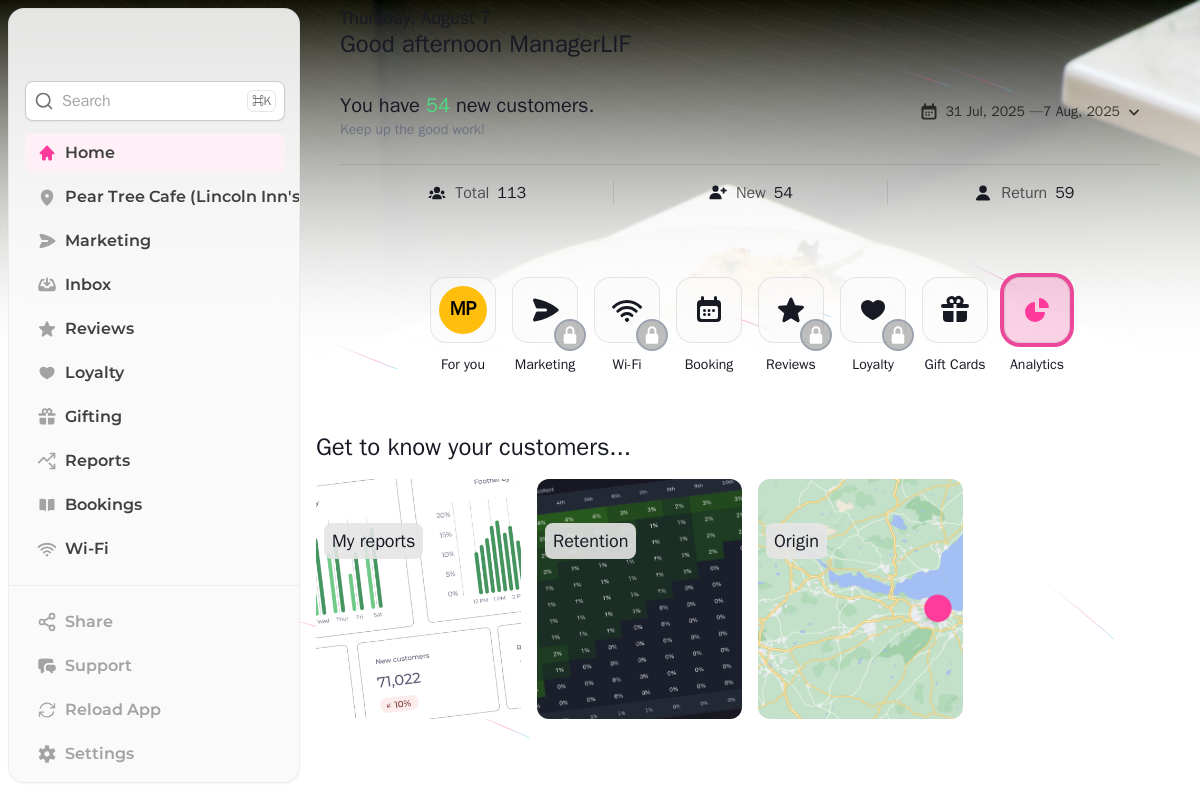 scroll, scrollTop: 0, scrollLeft: 0, axis: both 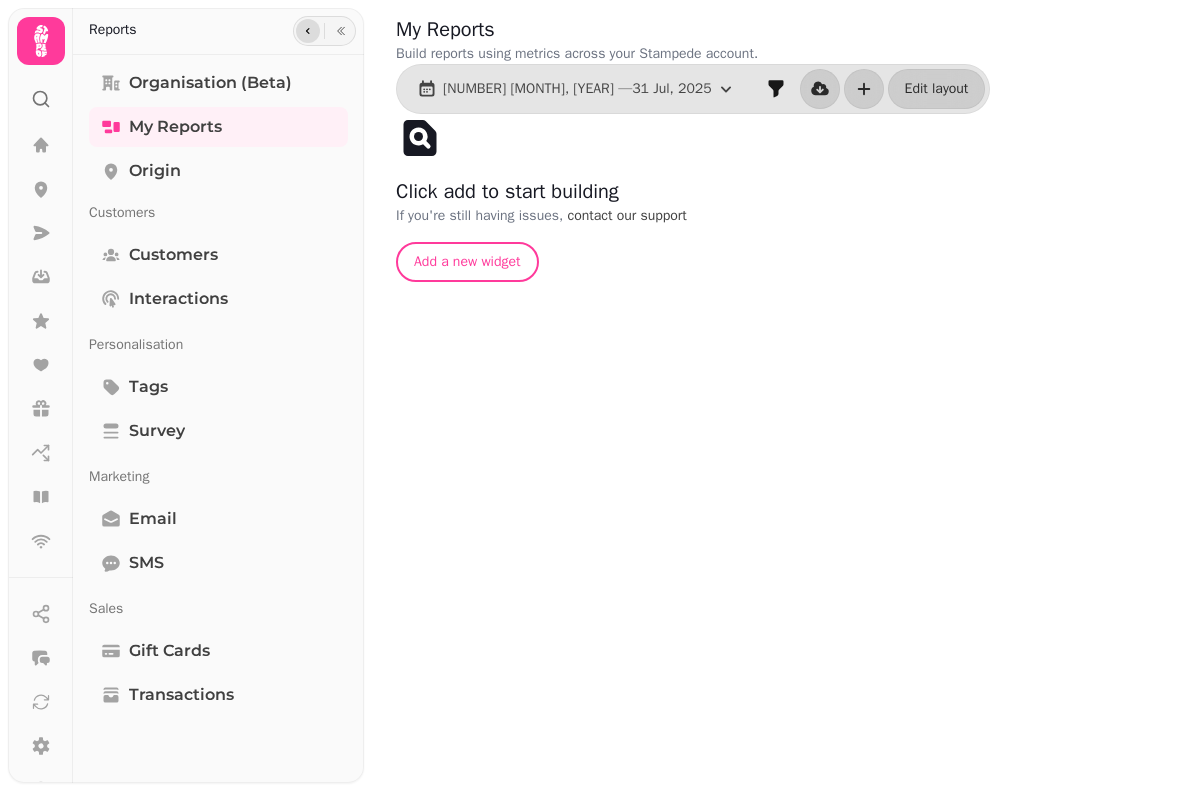 click at bounding box center [308, 31] 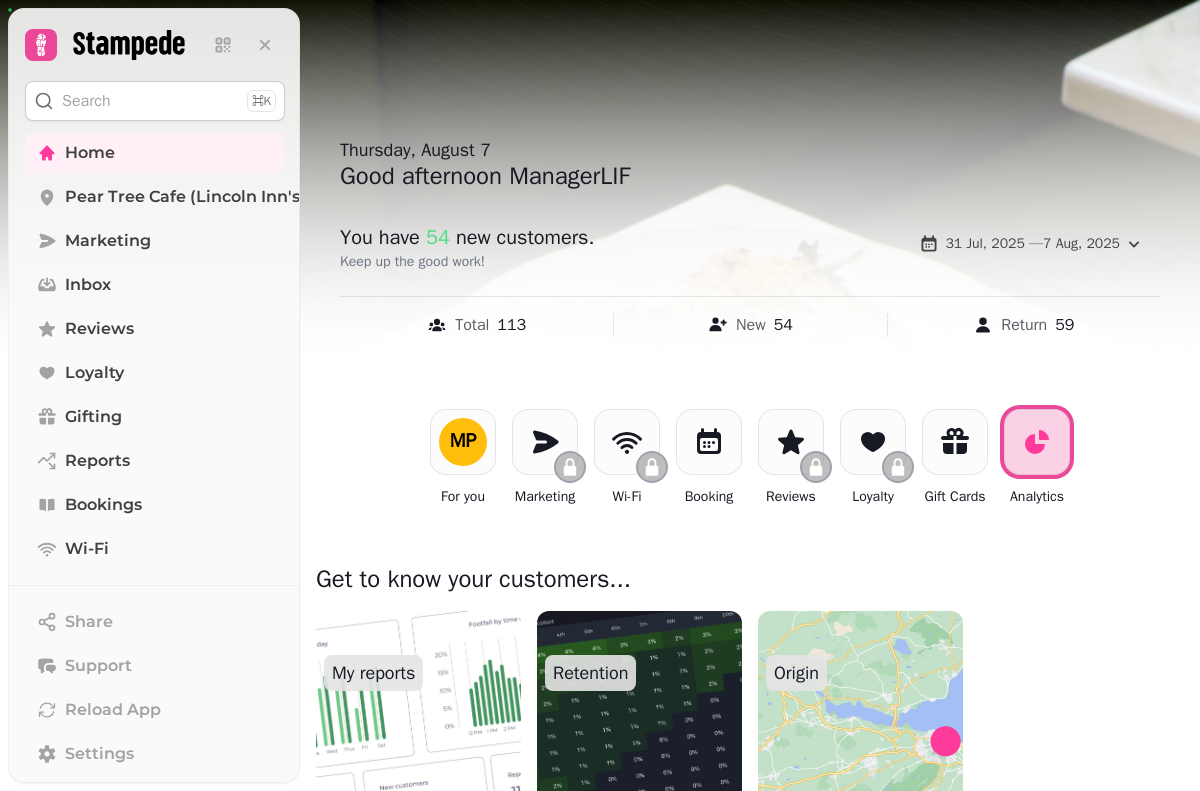 scroll, scrollTop: 132, scrollLeft: 0, axis: vertical 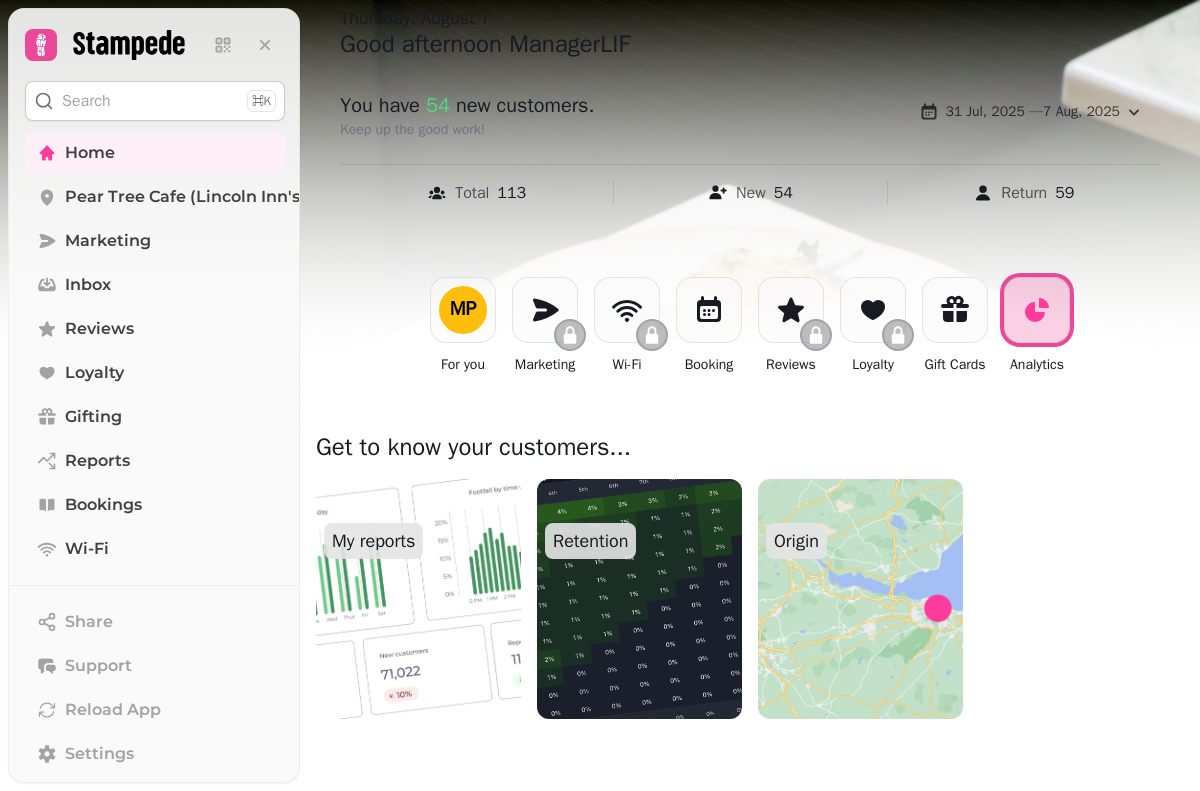 click at bounding box center [640, 599] 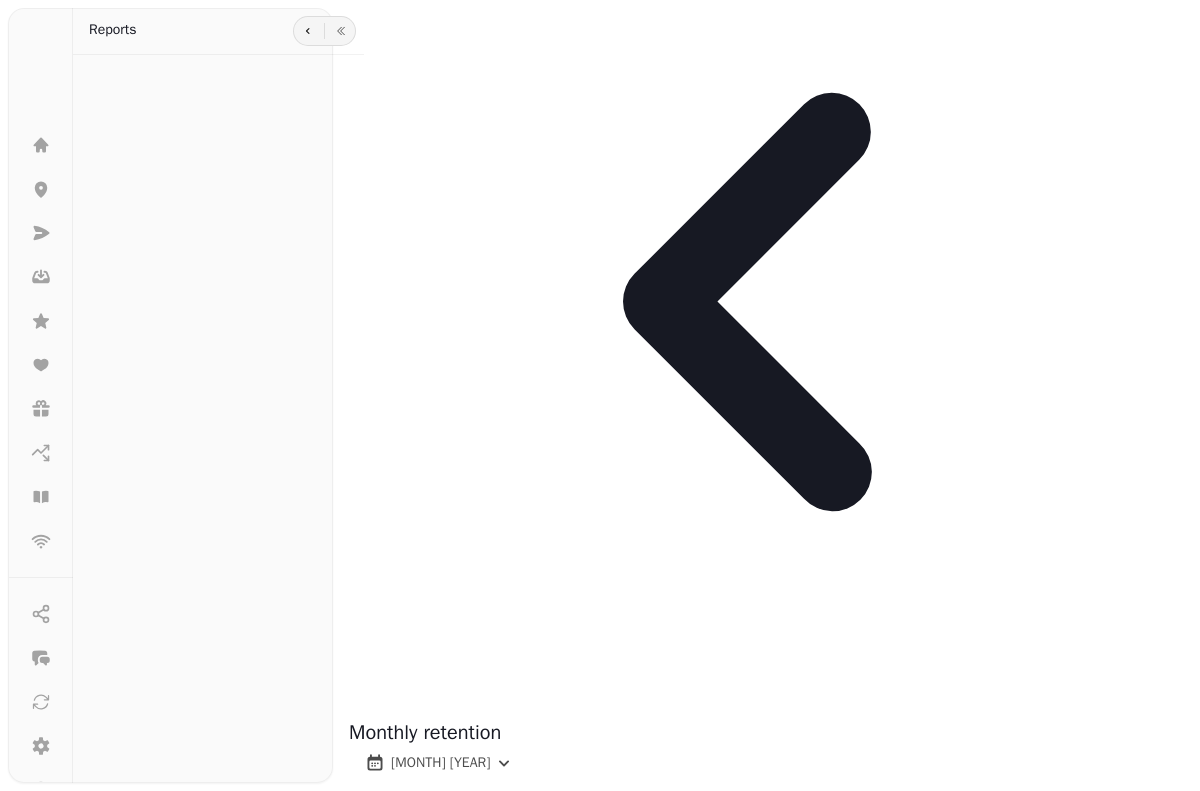 scroll, scrollTop: 0, scrollLeft: 0, axis: both 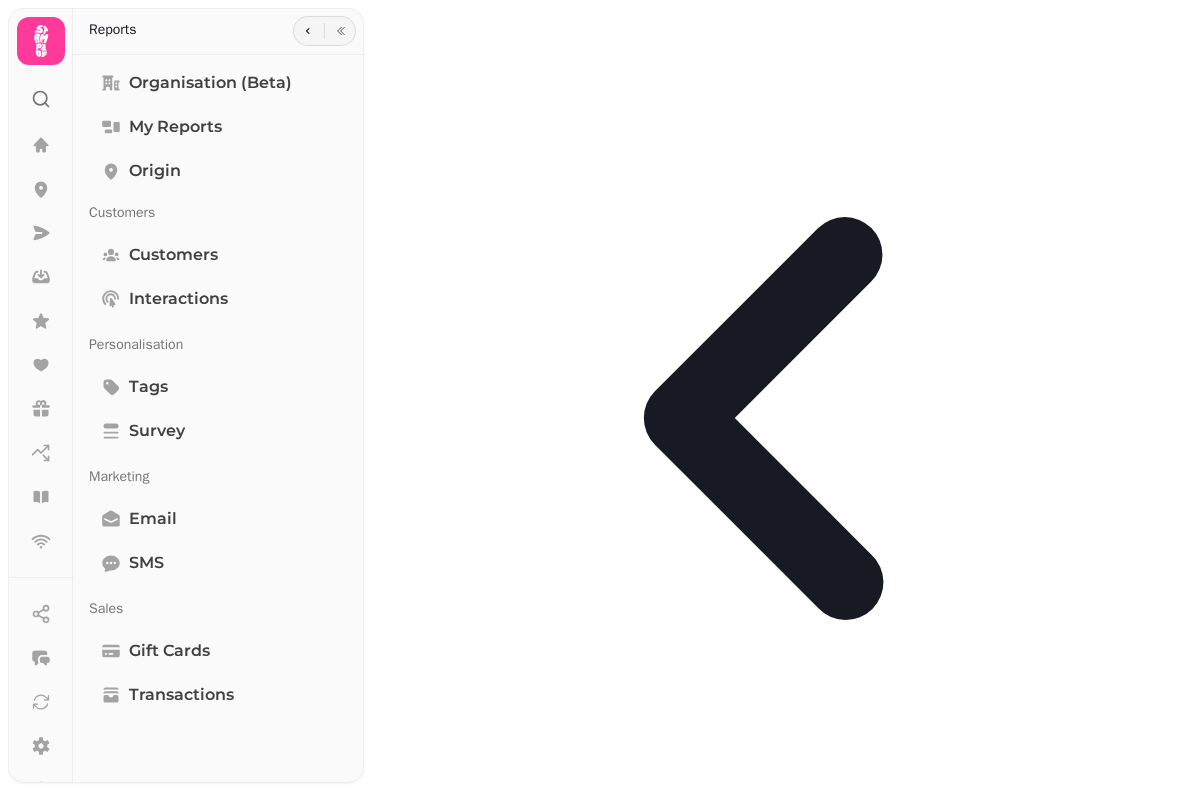 click at bounding box center [782, 417] 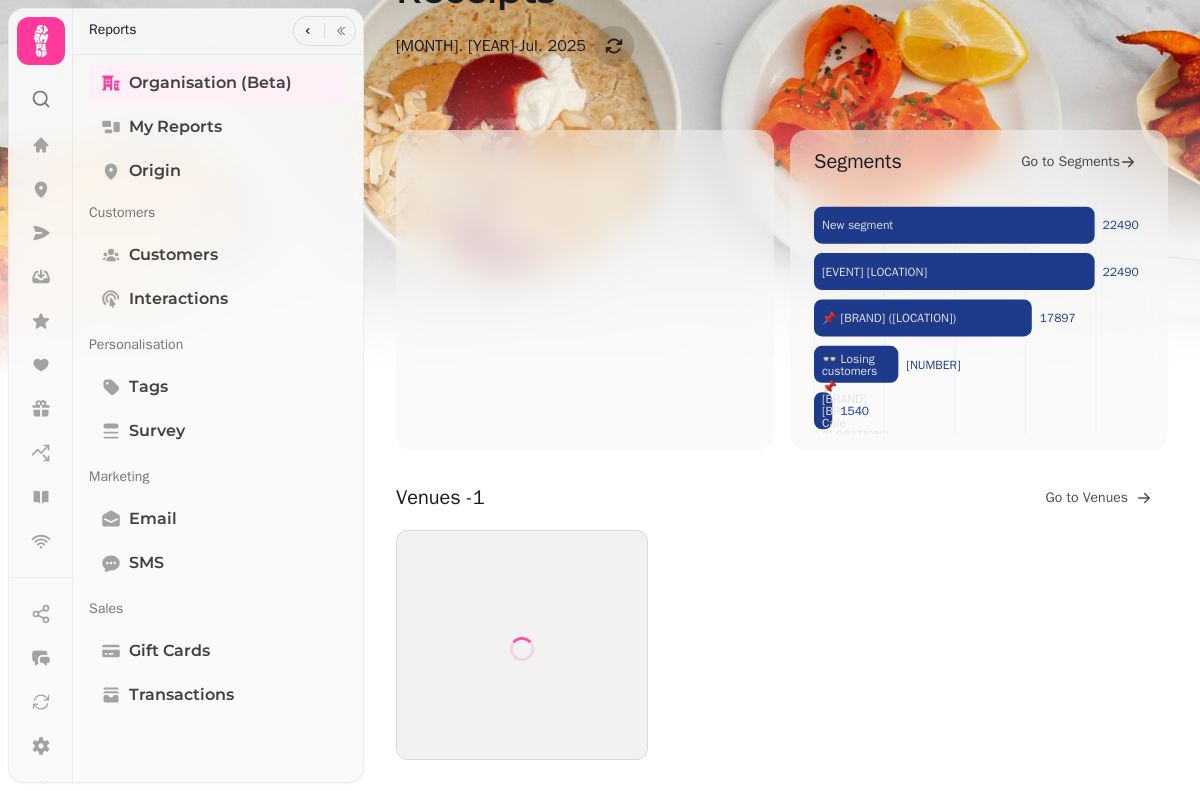 scroll, scrollTop: 0, scrollLeft: 0, axis: both 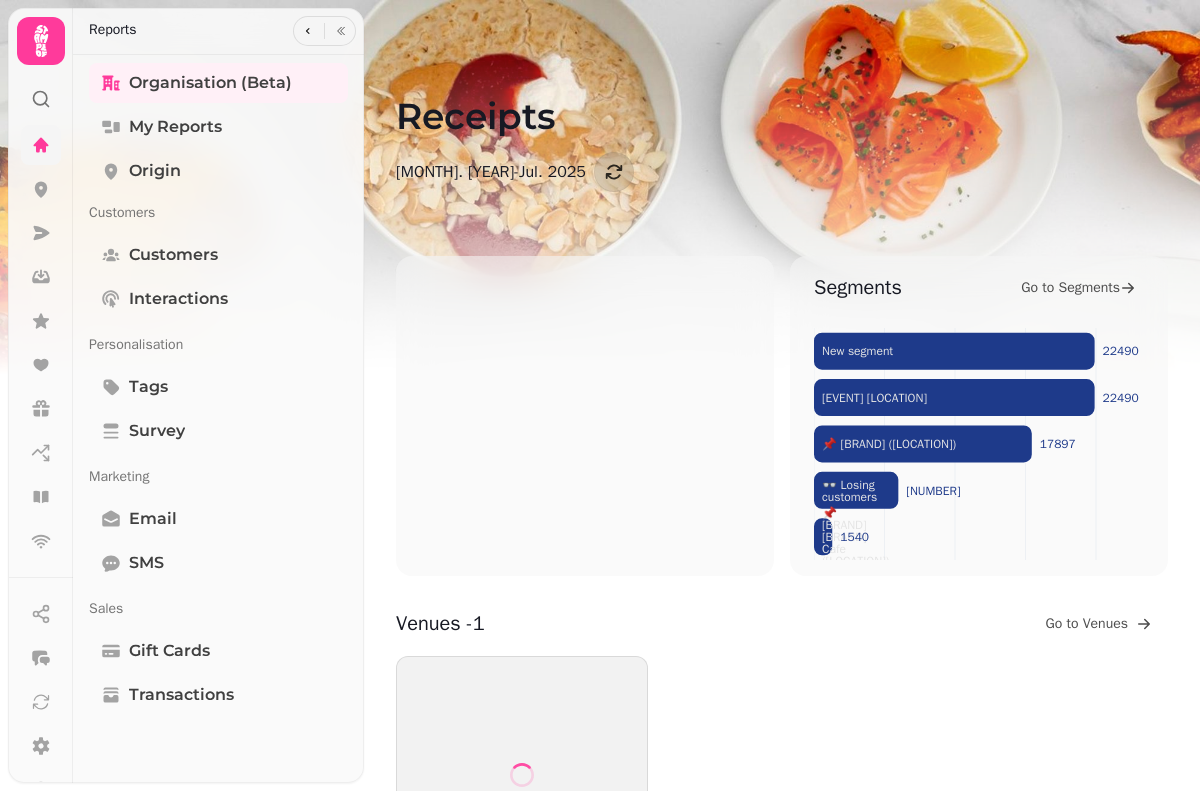 click 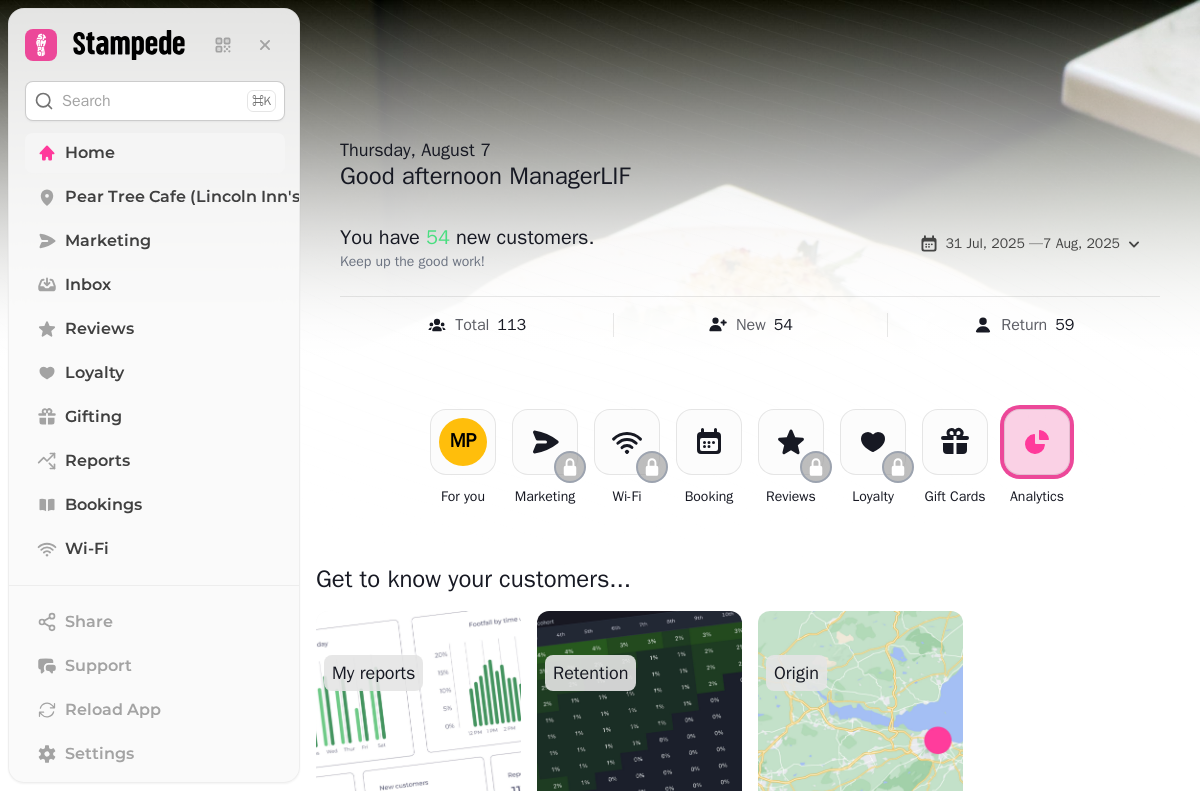 scroll, scrollTop: 35, scrollLeft: 0, axis: vertical 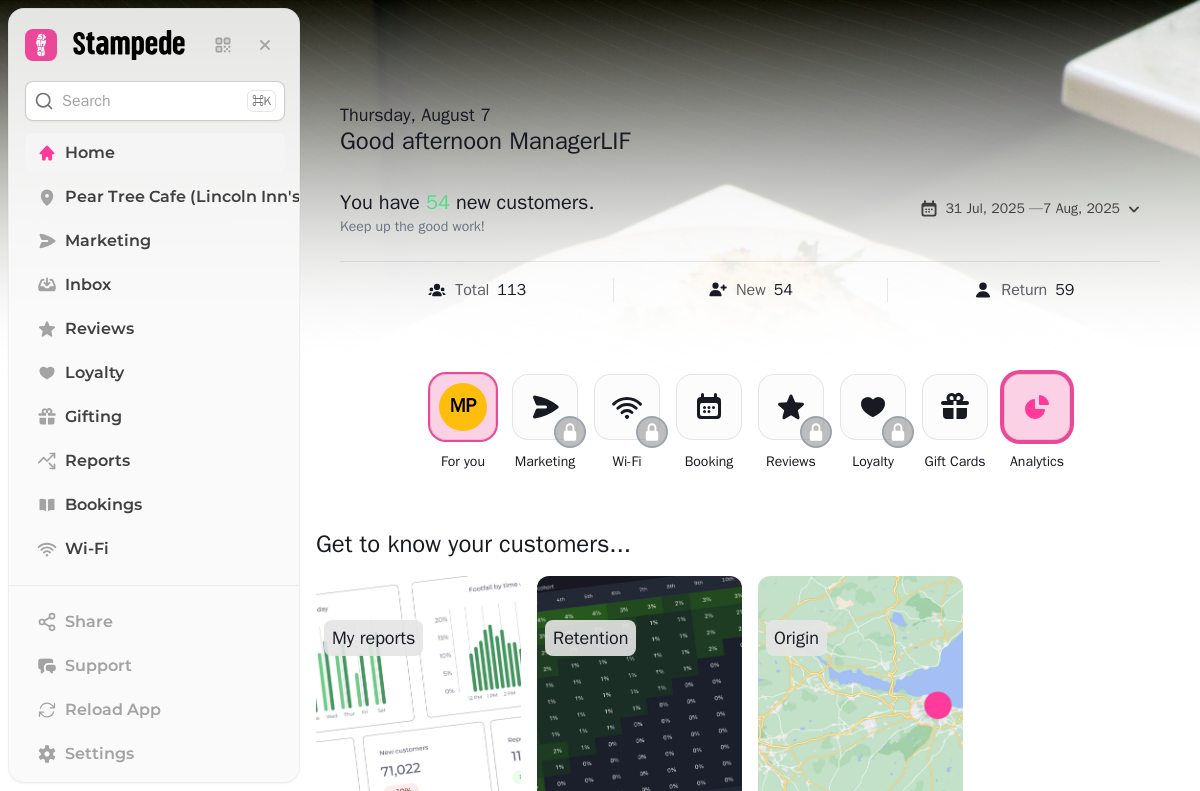 click on "MP" at bounding box center [463, 407] 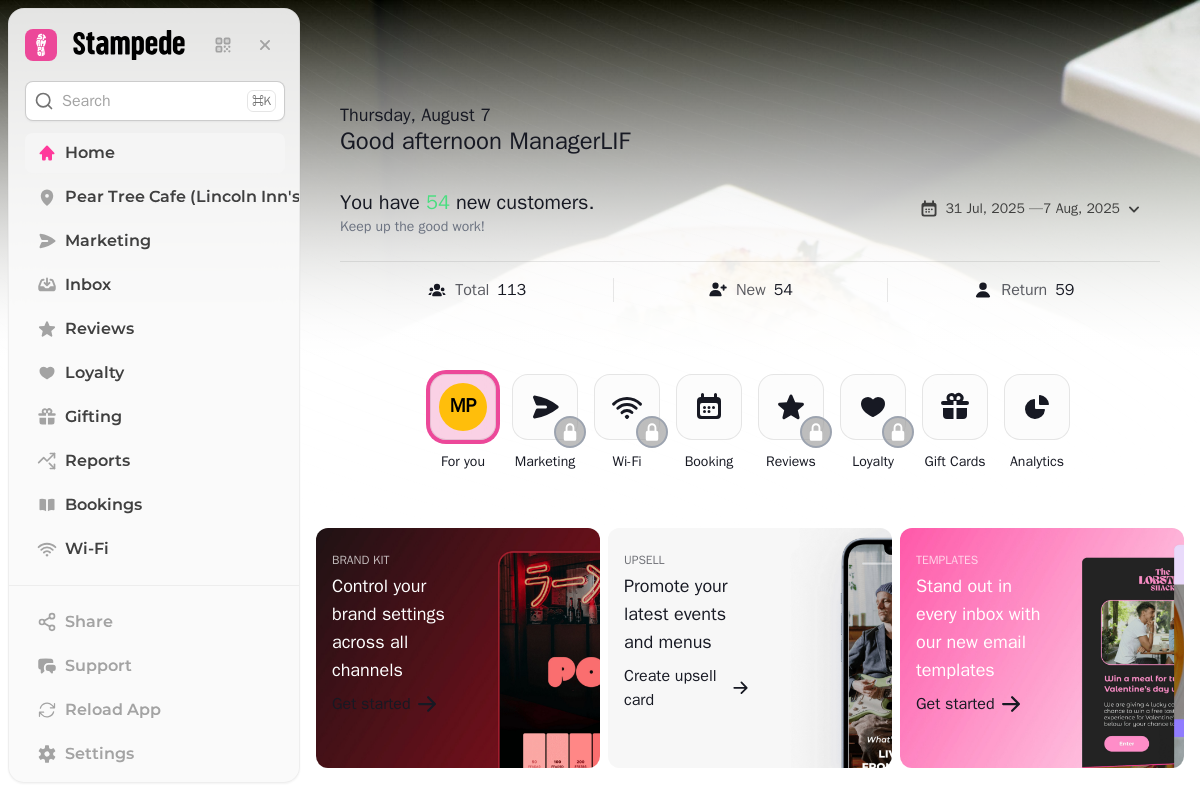 scroll, scrollTop: 36, scrollLeft: 0, axis: vertical 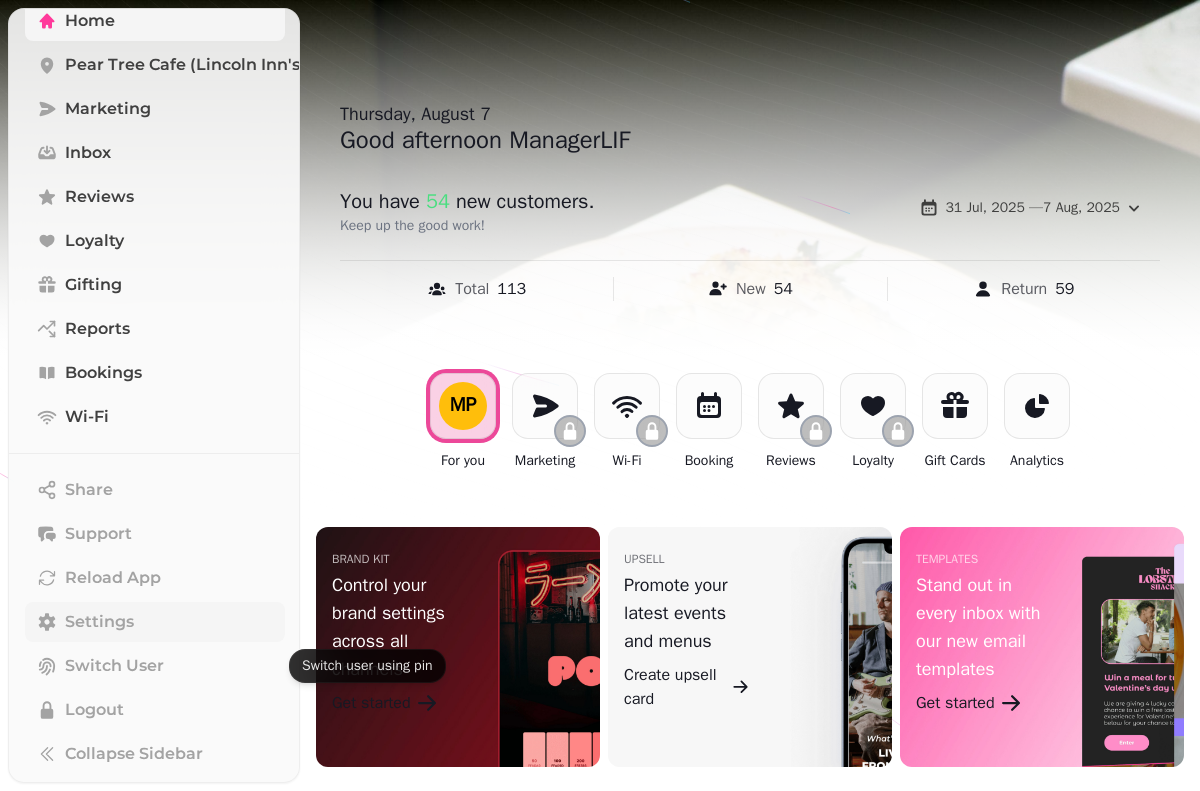 click on "Settings" at bounding box center [99, 622] 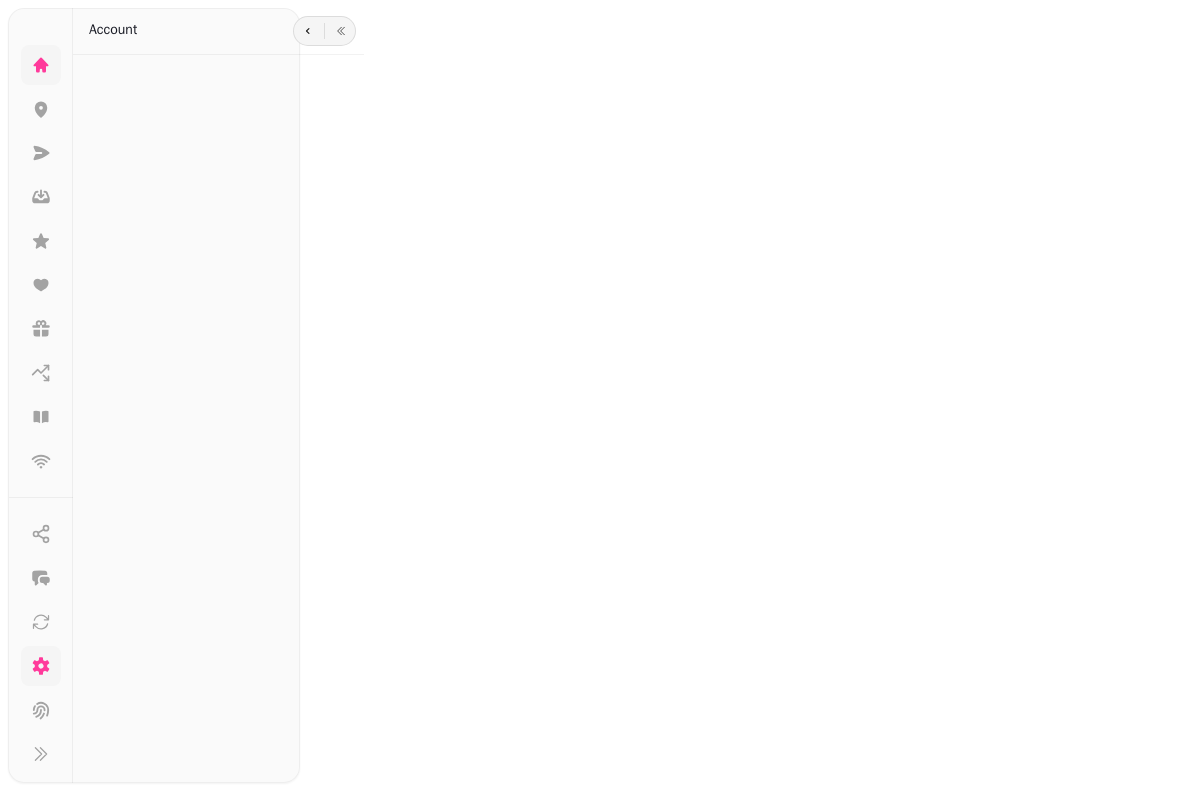 scroll, scrollTop: 0, scrollLeft: 0, axis: both 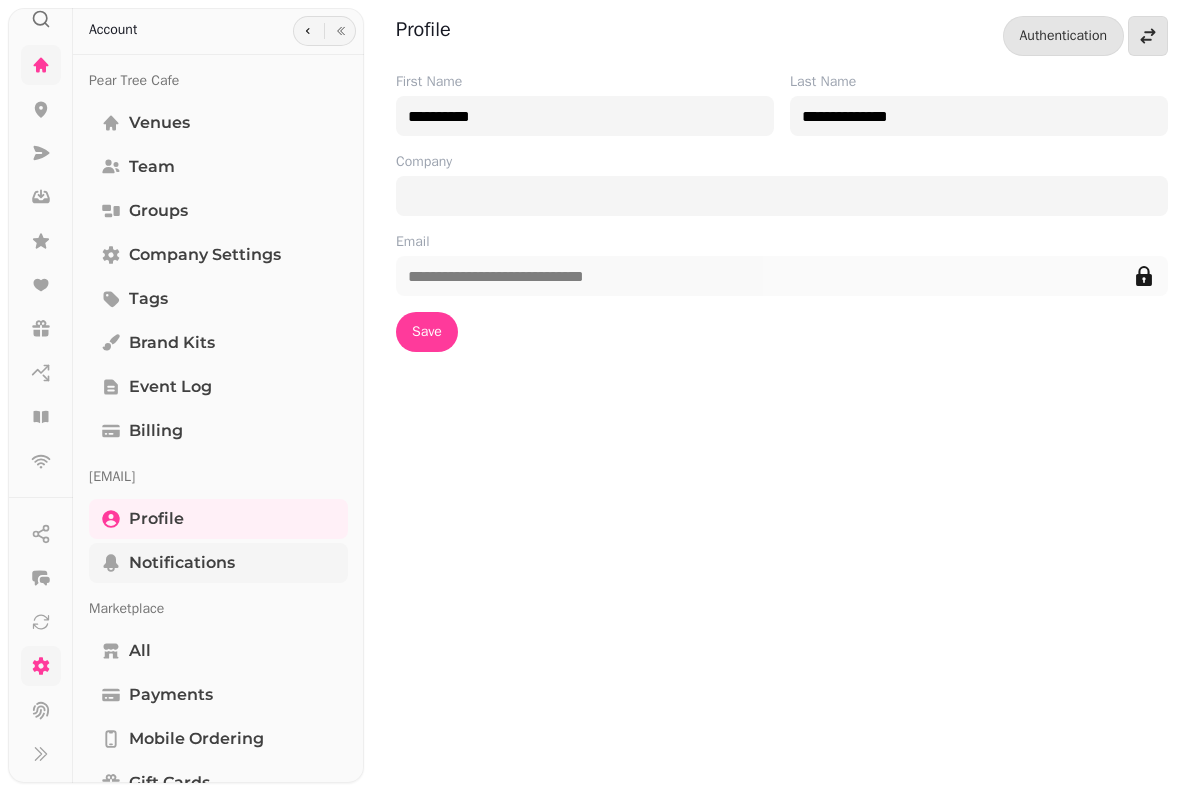 click on "Notifications" at bounding box center (182, 563) 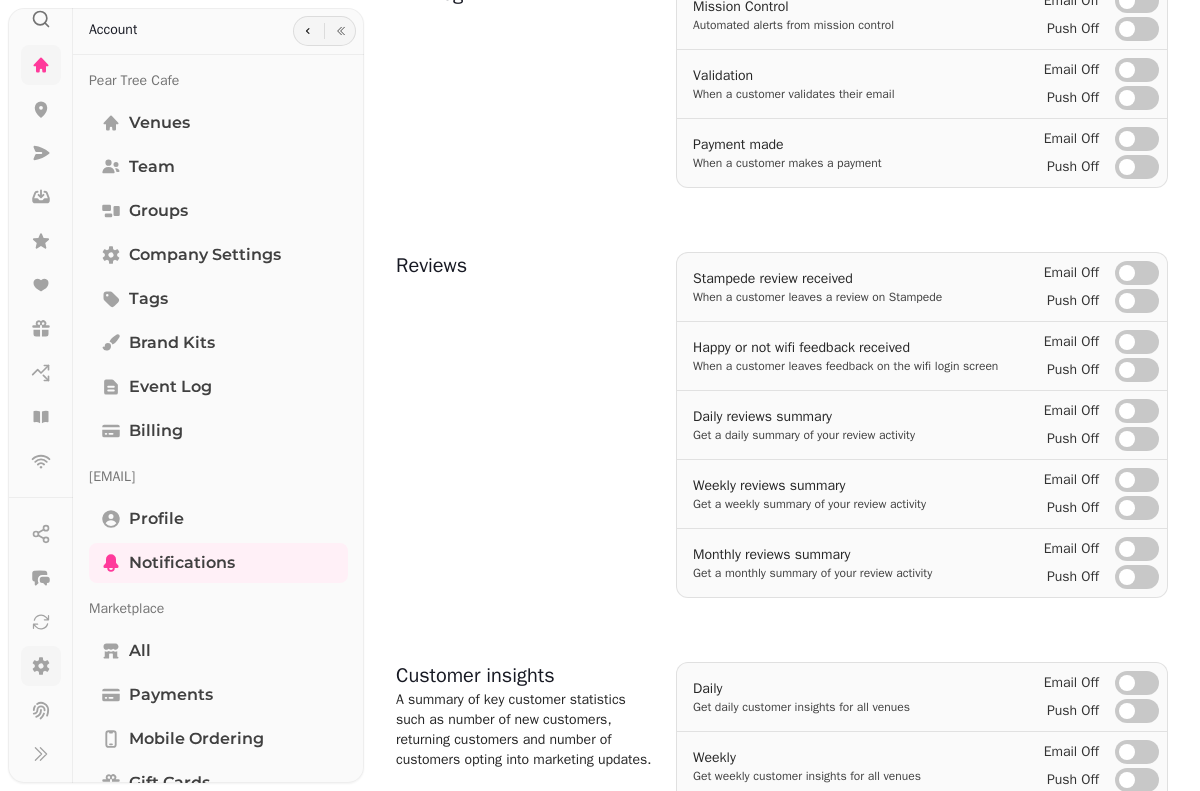 scroll, scrollTop: 884, scrollLeft: 0, axis: vertical 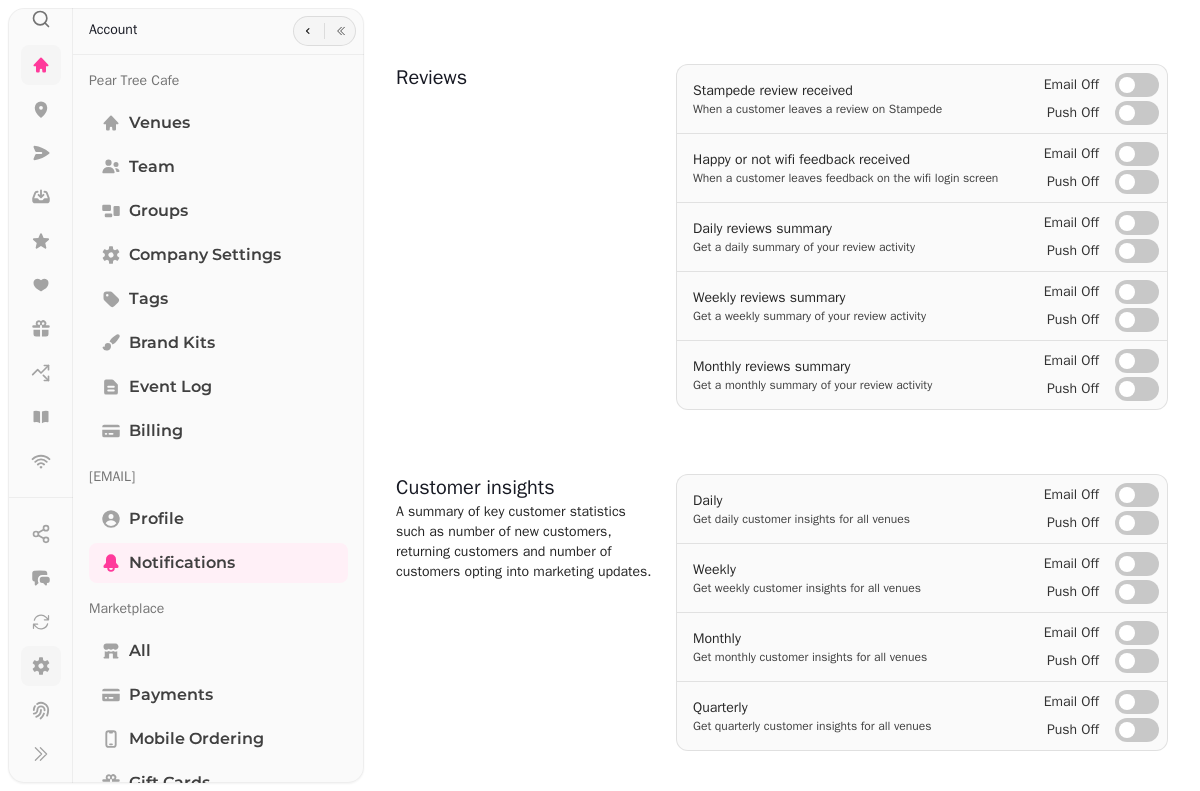 click at bounding box center (324, 31) 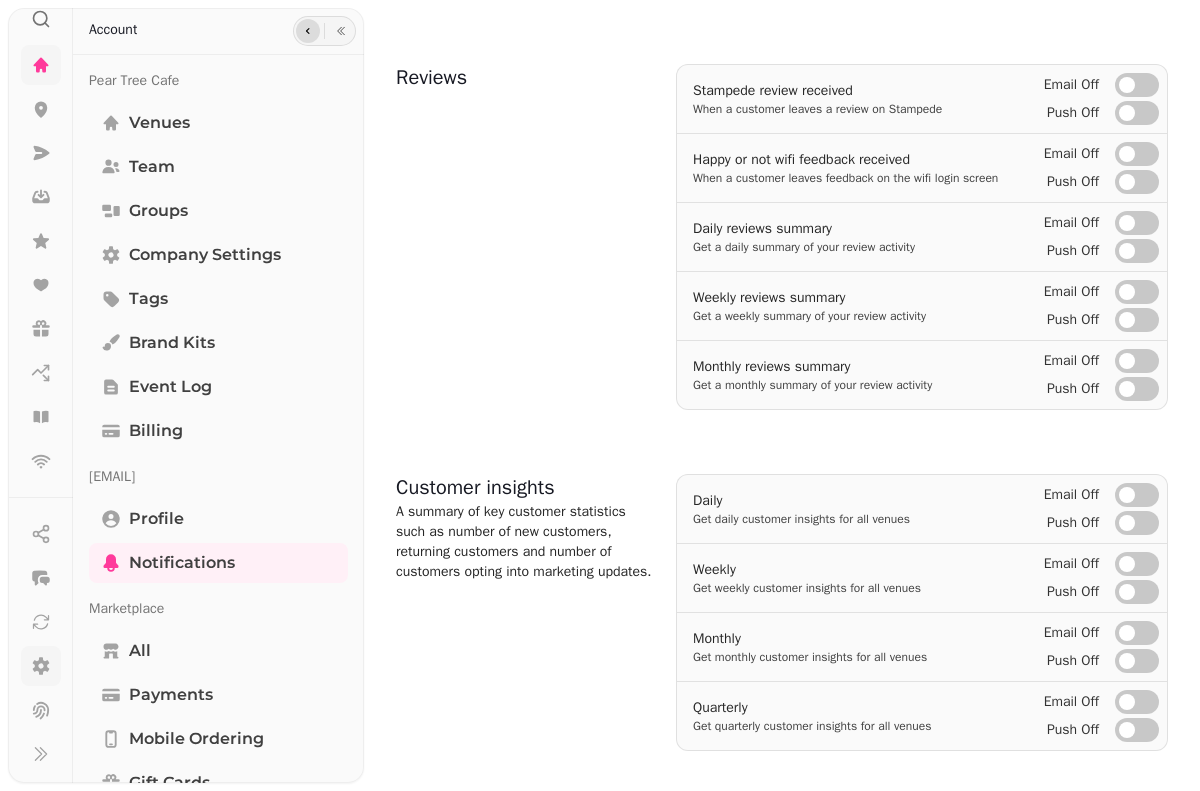 click at bounding box center [308, 31] 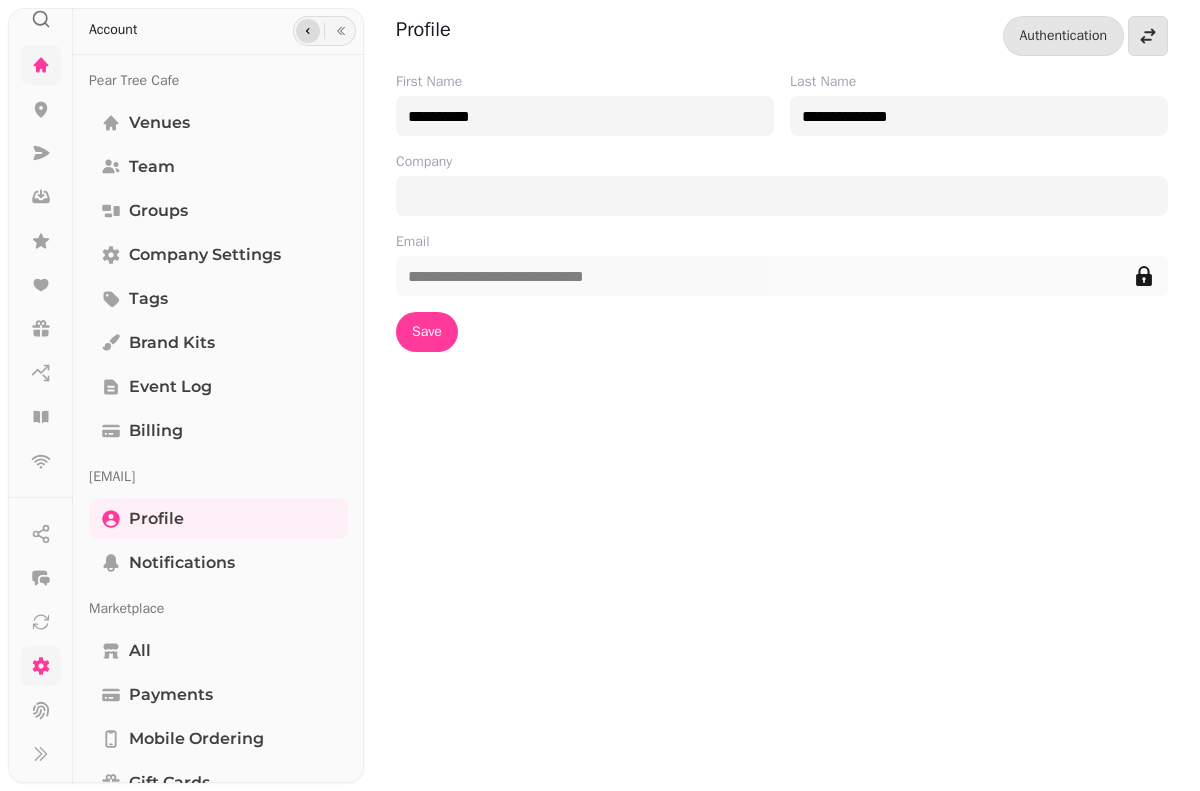 click 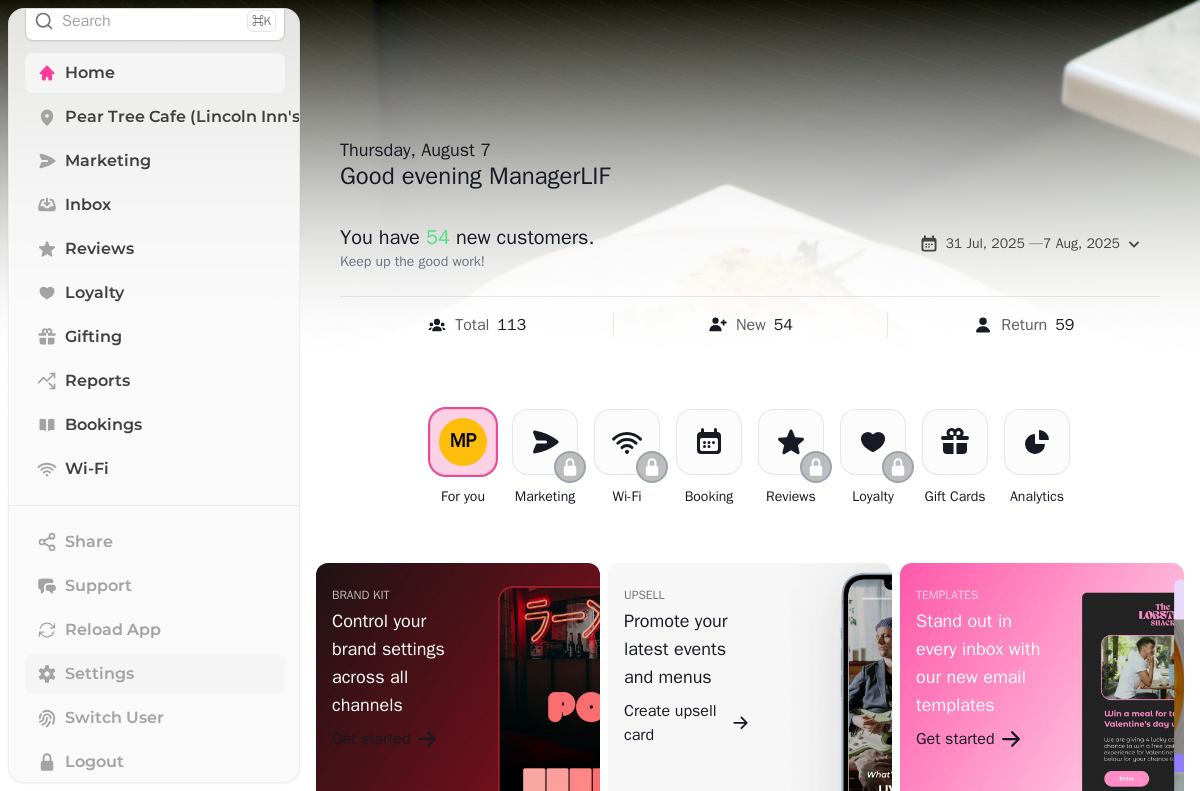 click on "MP" at bounding box center [463, 441] 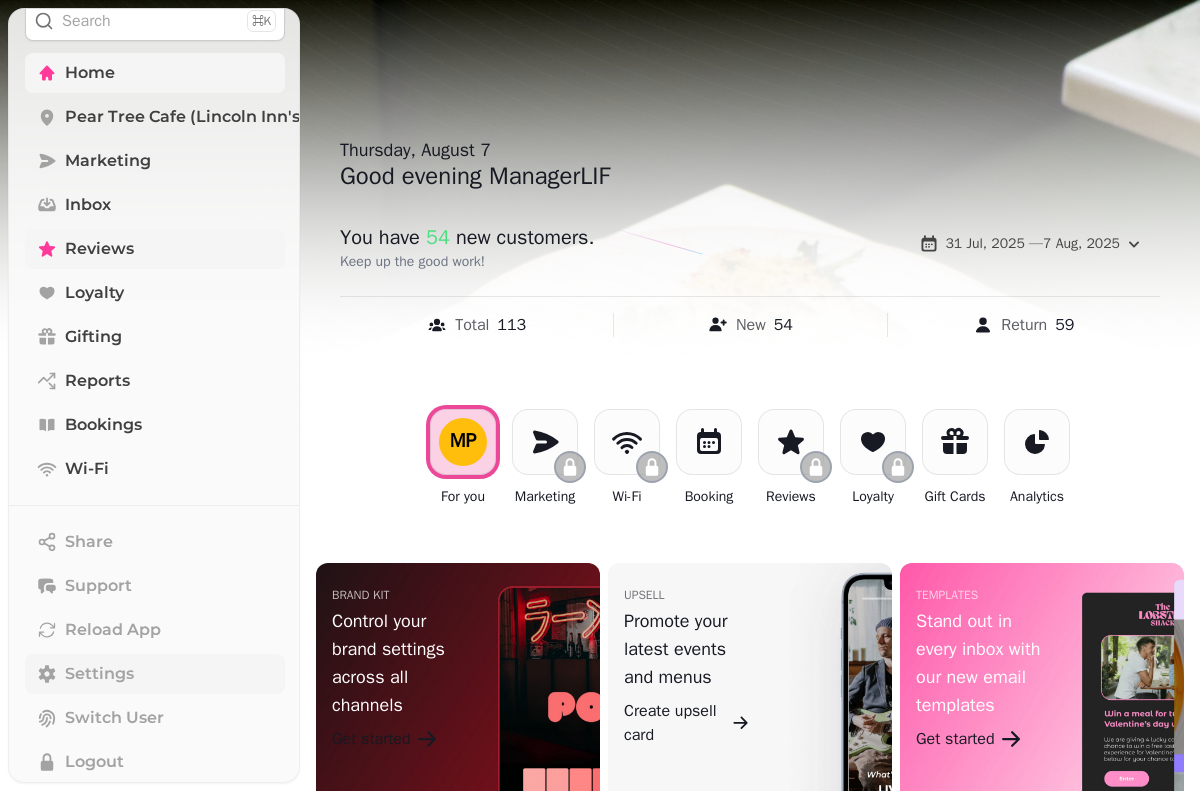 click on "Reviews" at bounding box center [155, 249] 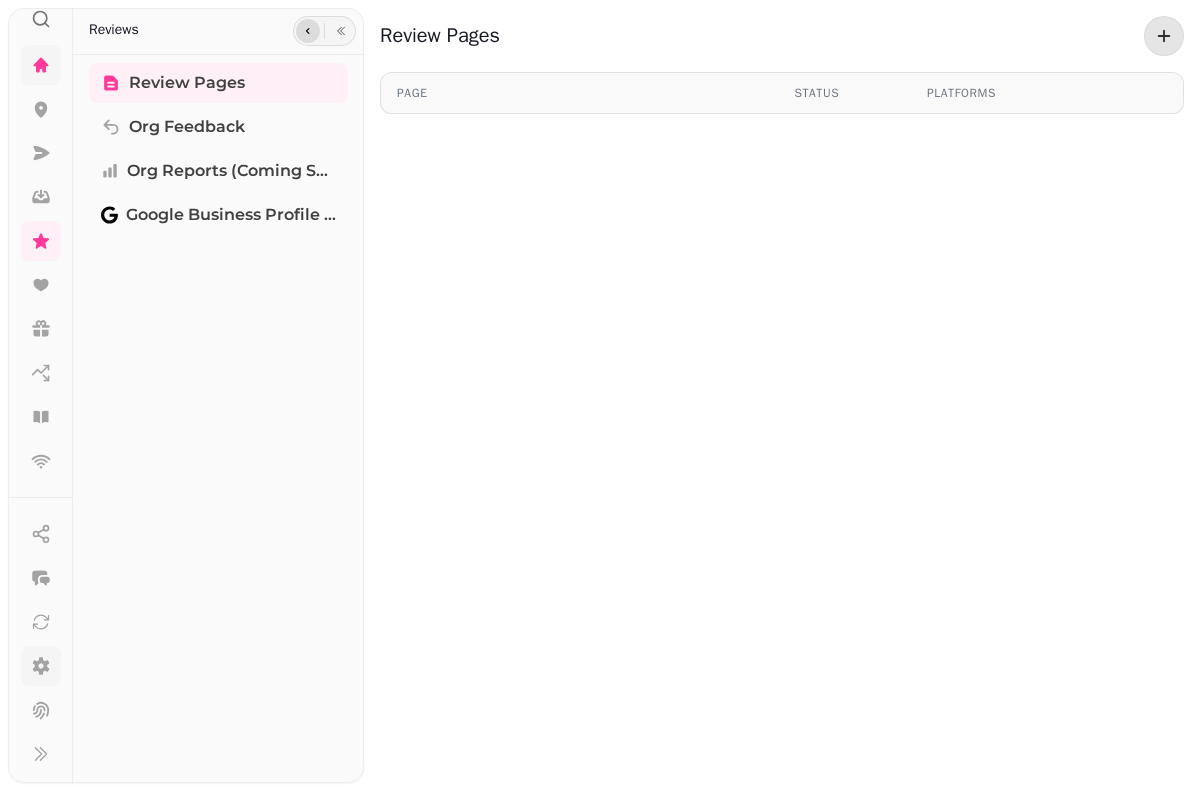 click 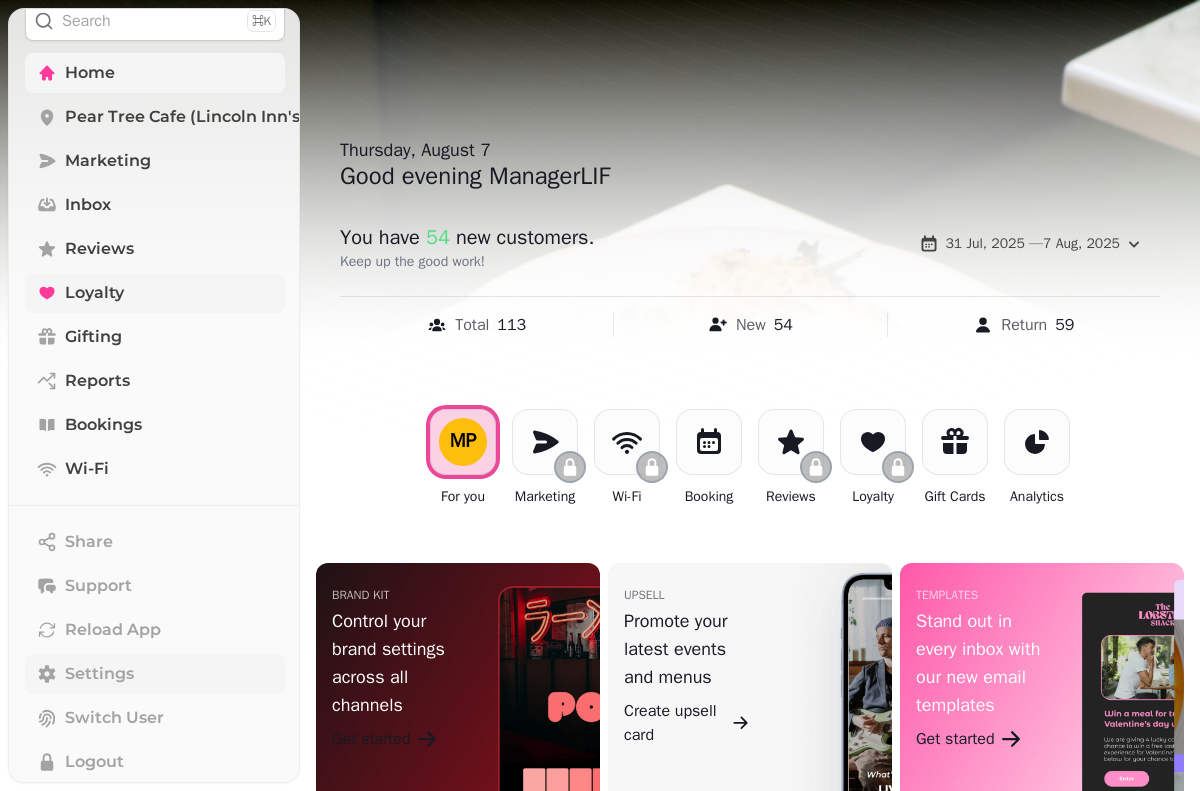 click on "Loyalty" at bounding box center (94, 293) 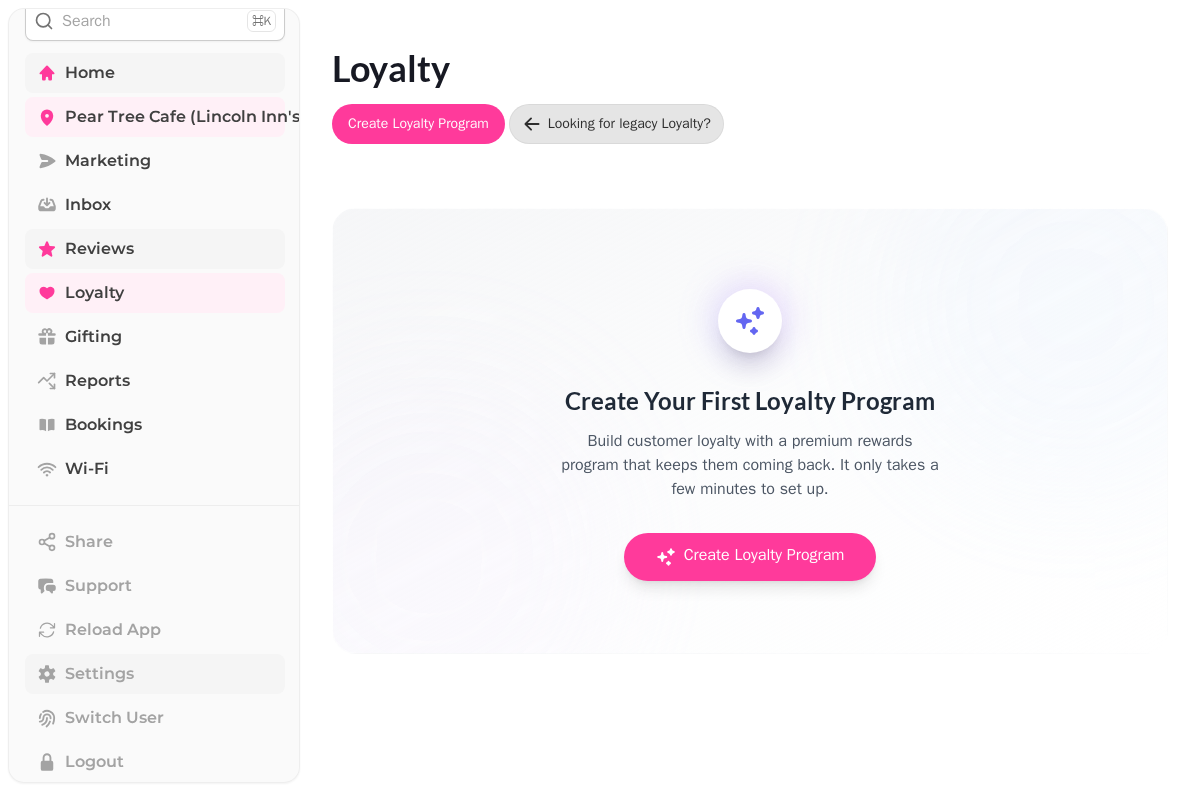 scroll, scrollTop: 0, scrollLeft: 0, axis: both 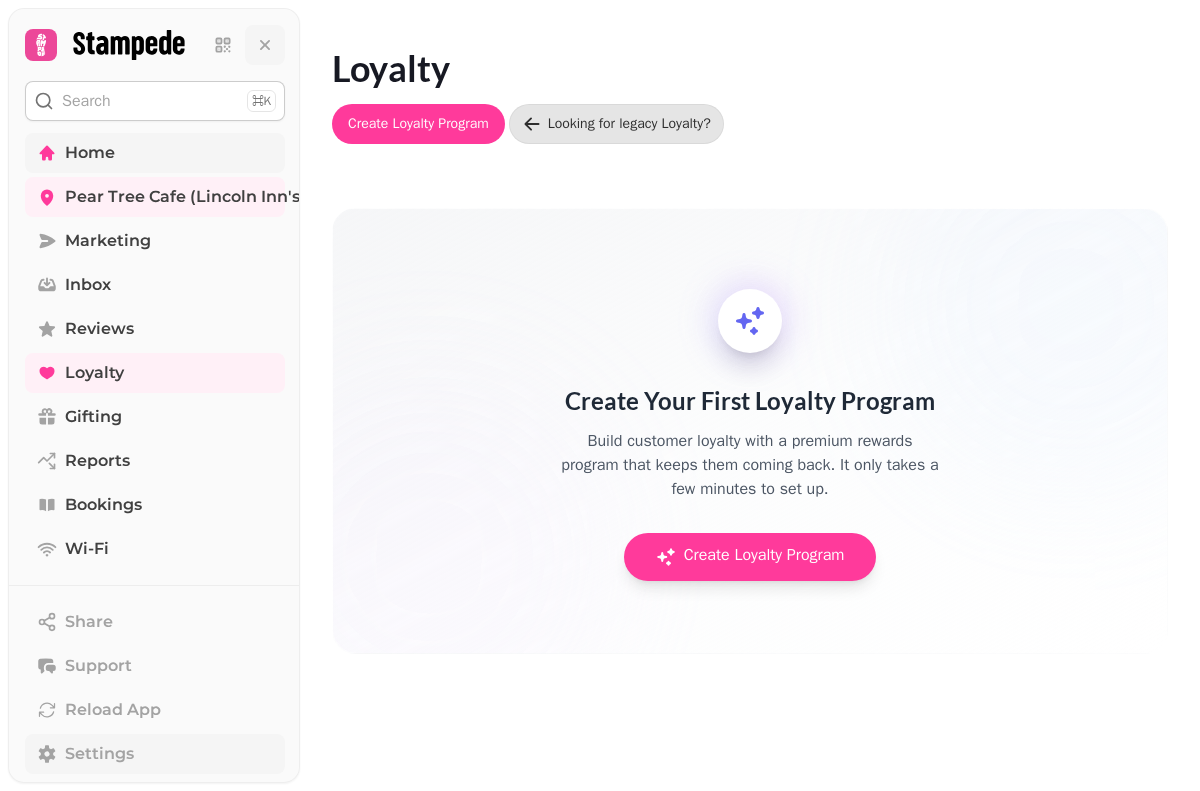 click 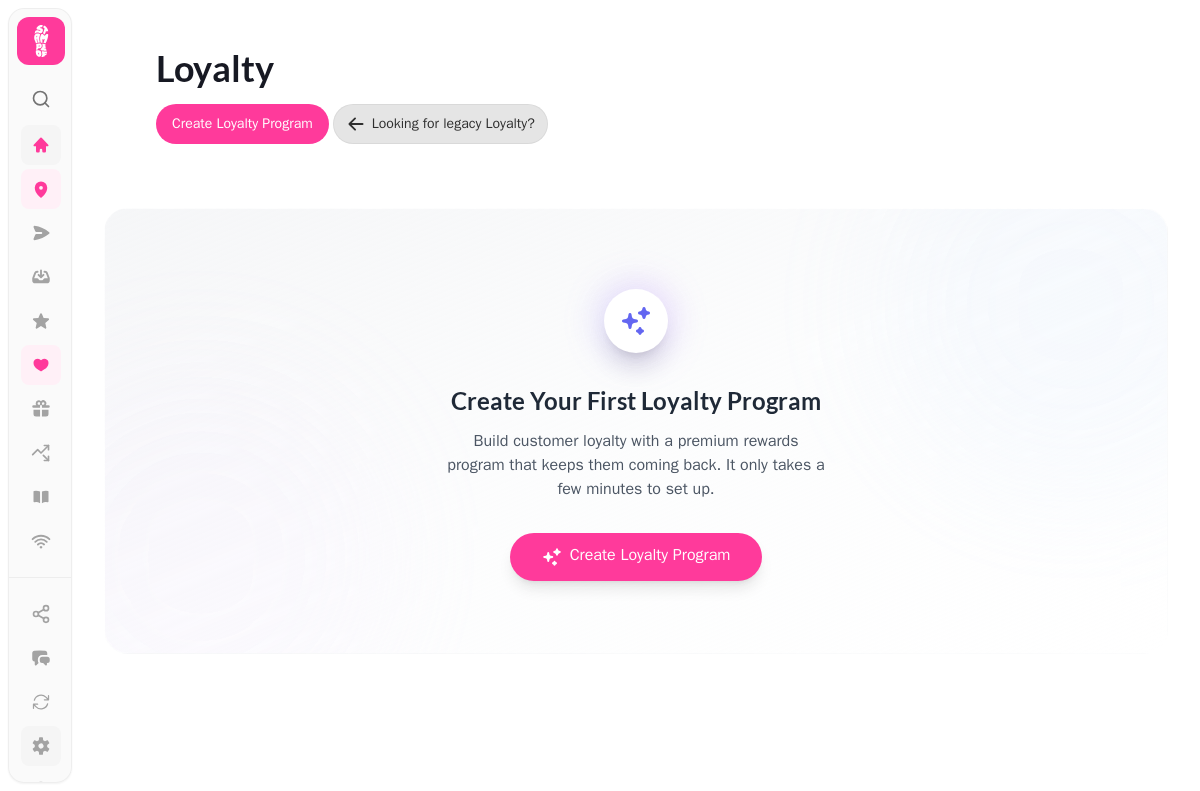 click 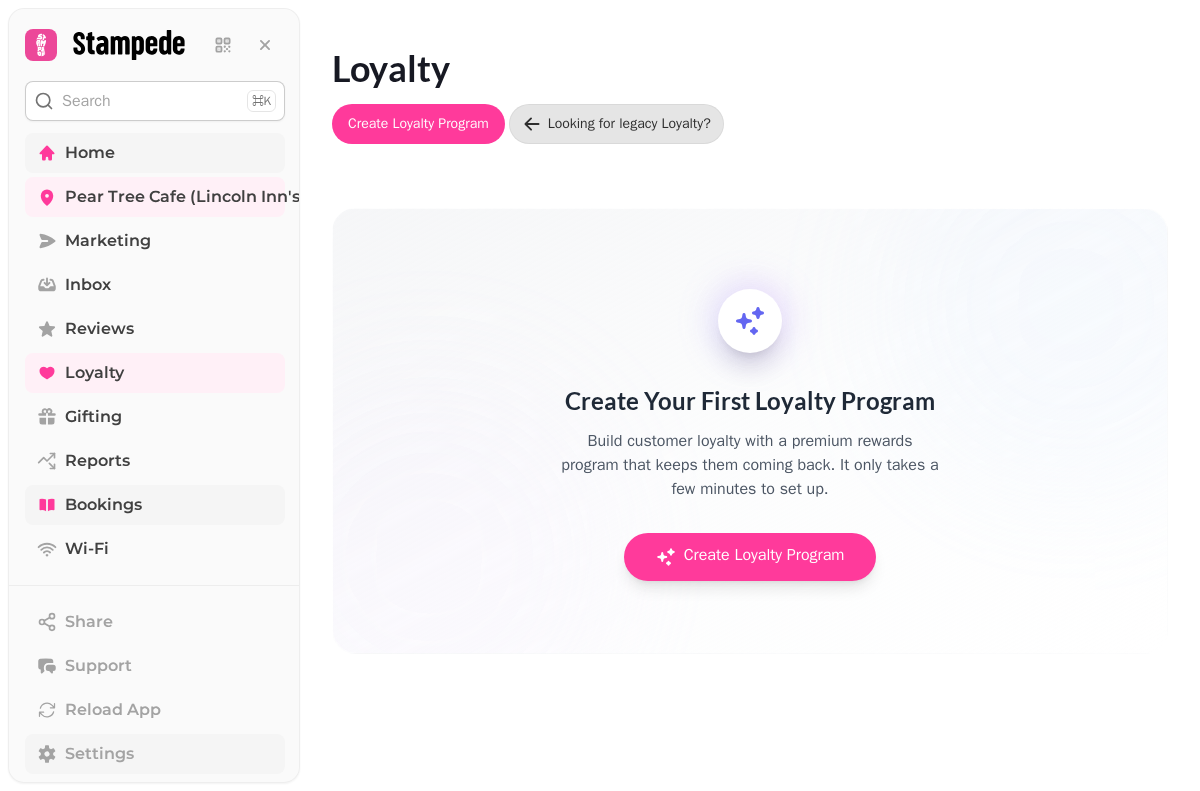 click on "Bookings" at bounding box center (155, 505) 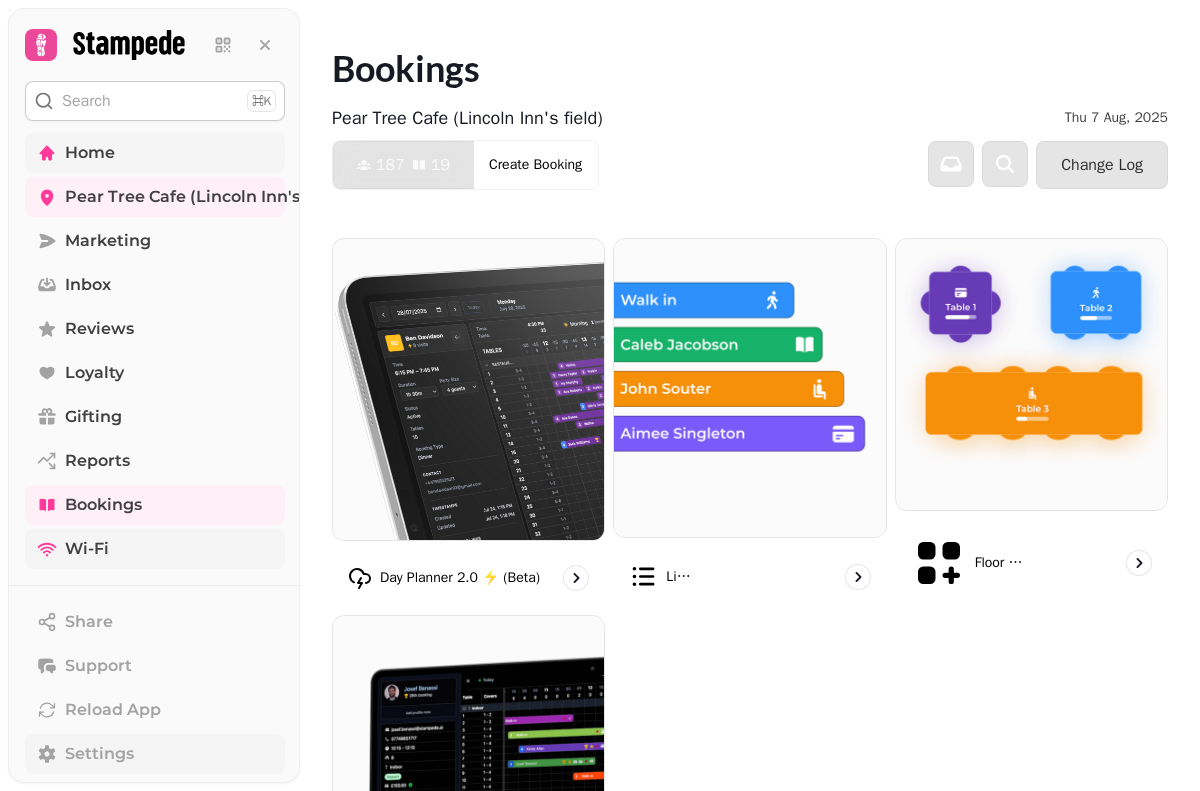click on "Wi-Fi" at bounding box center [155, 549] 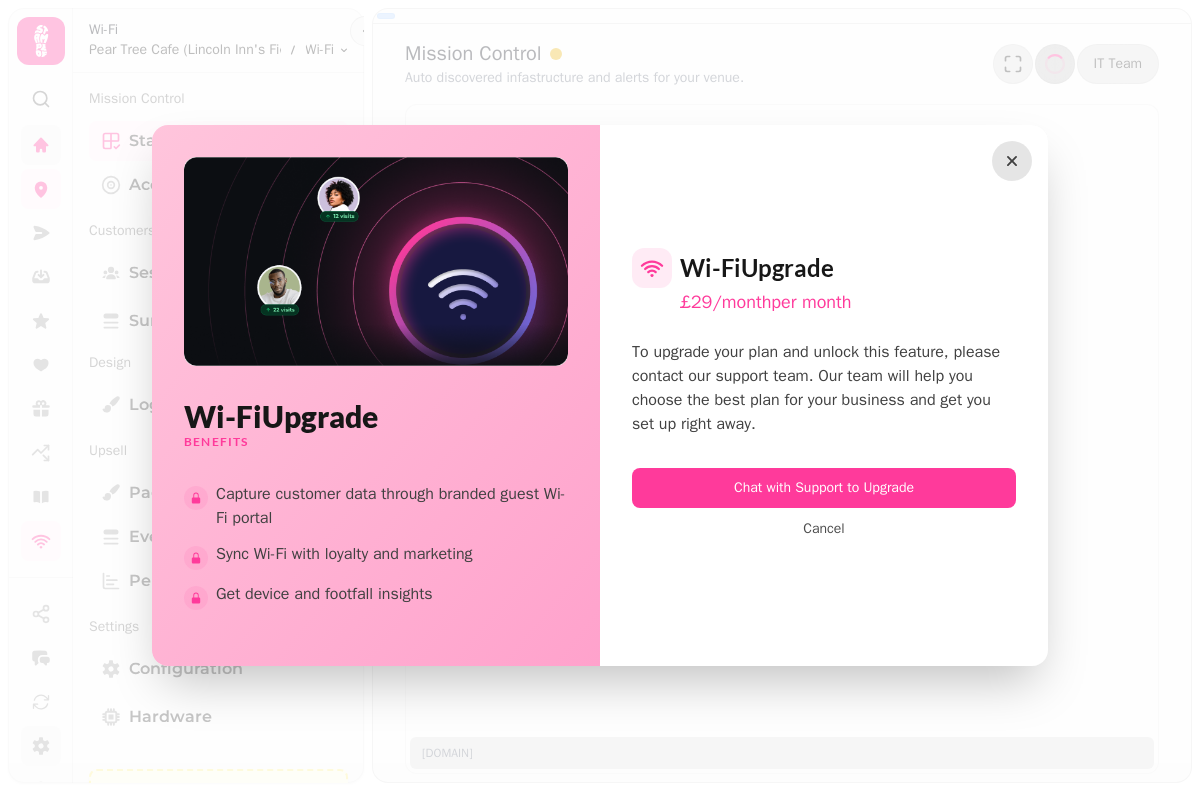 click 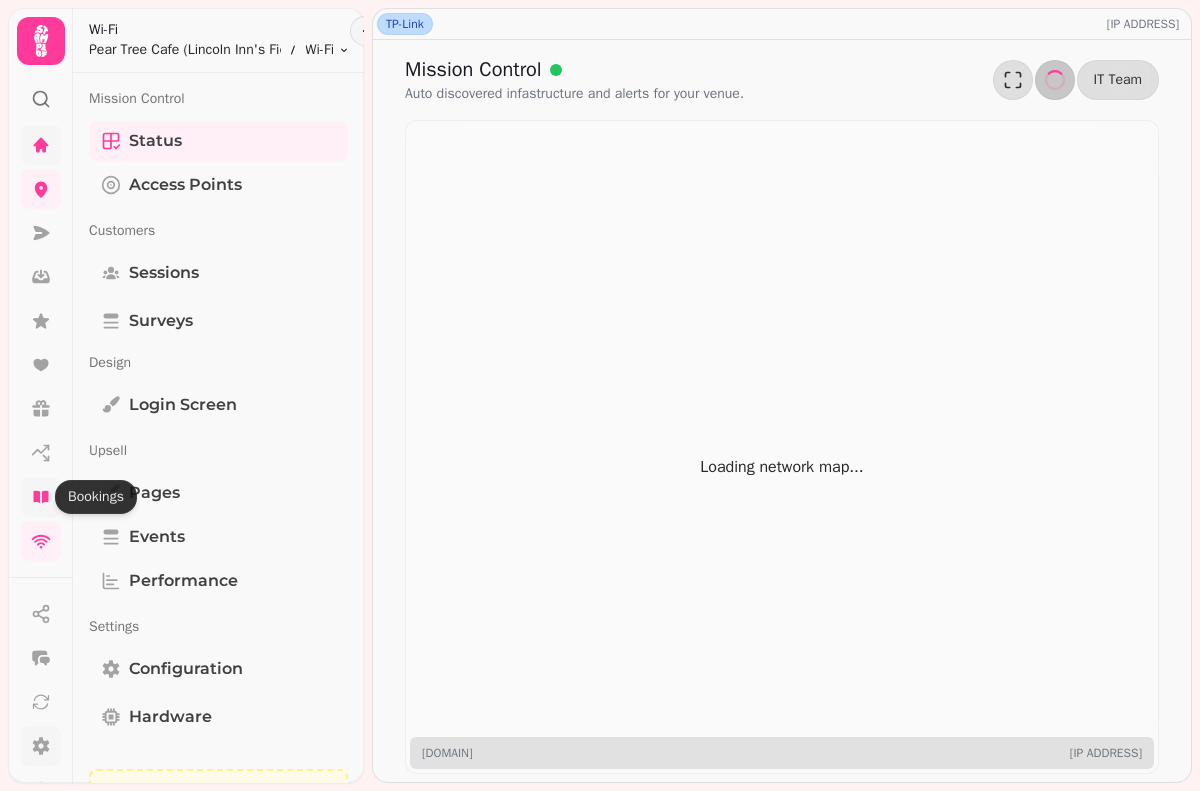 click at bounding box center (41, 497) 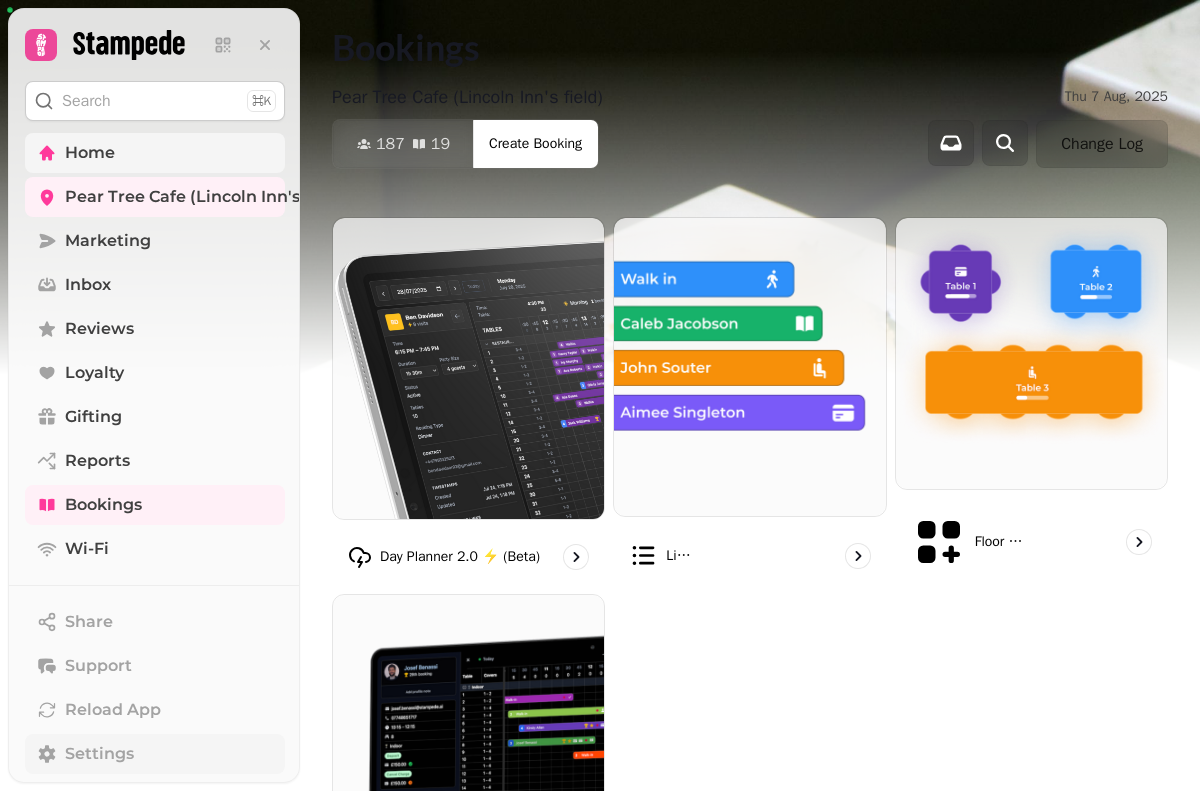 scroll, scrollTop: 0, scrollLeft: 0, axis: both 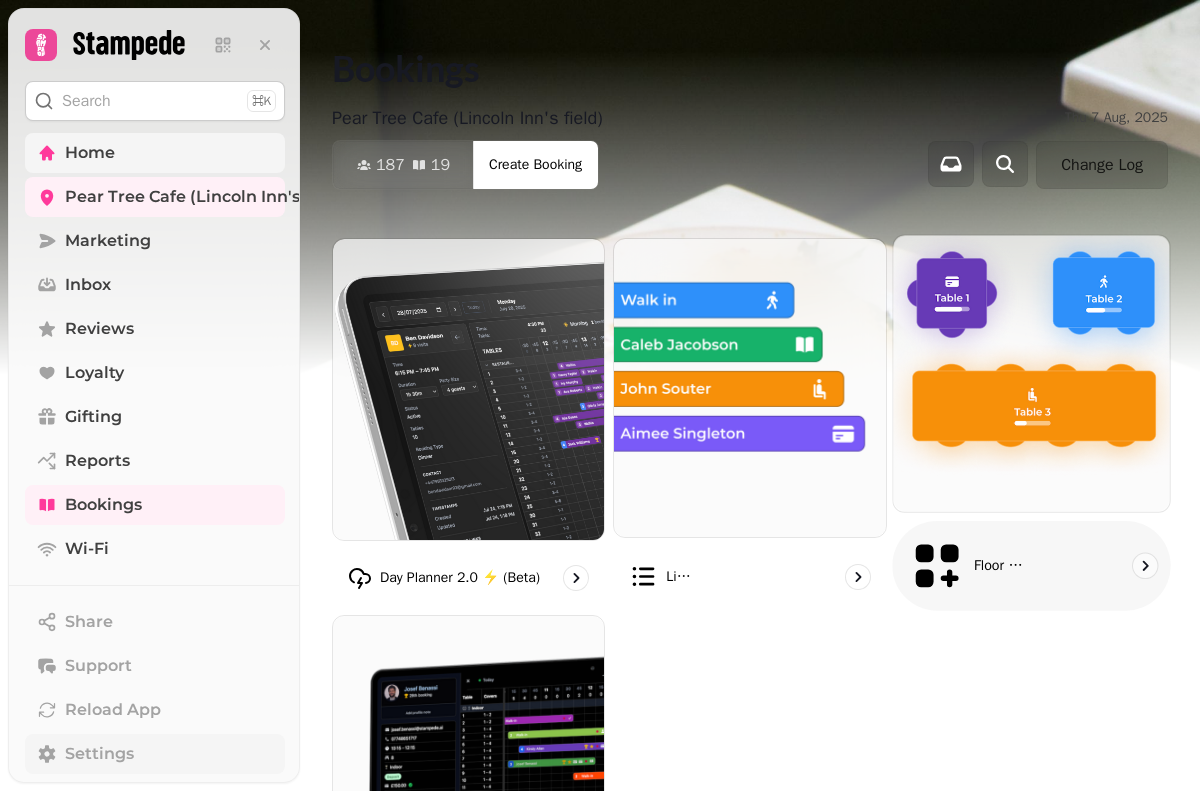 click at bounding box center (1031, 373) 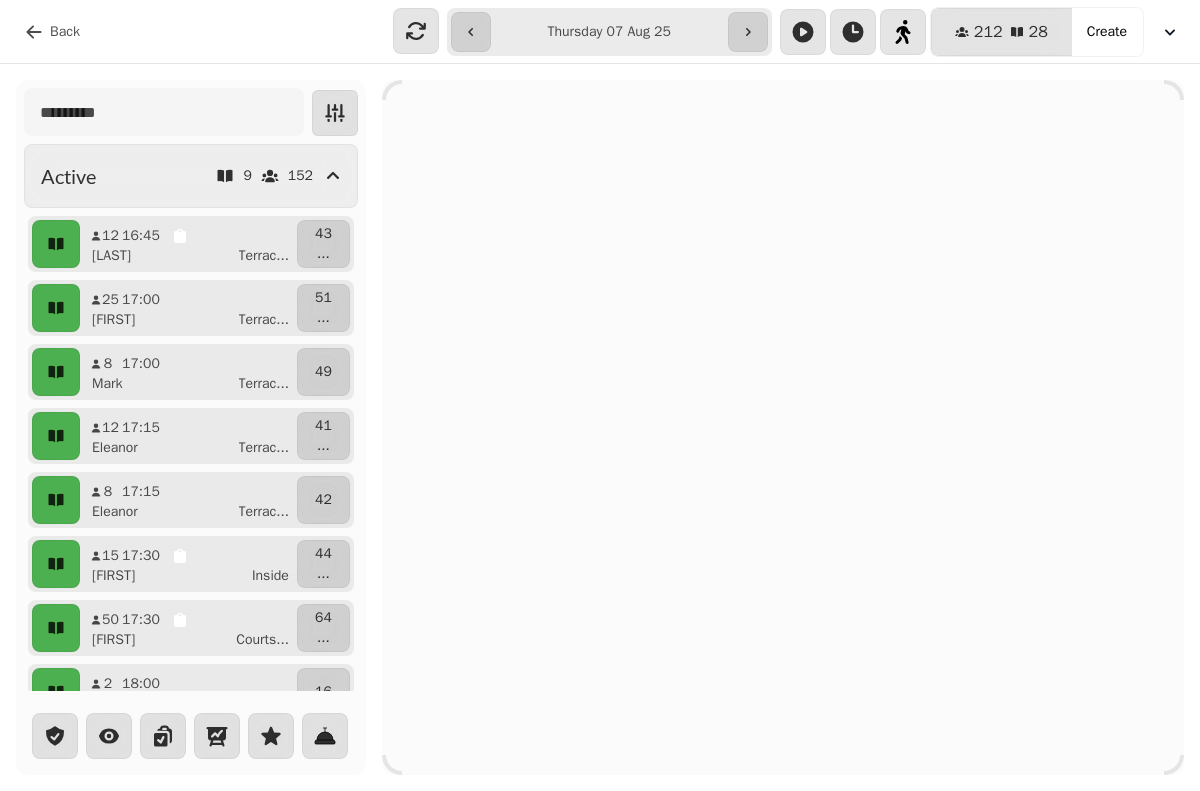 click at bounding box center (783, 428) 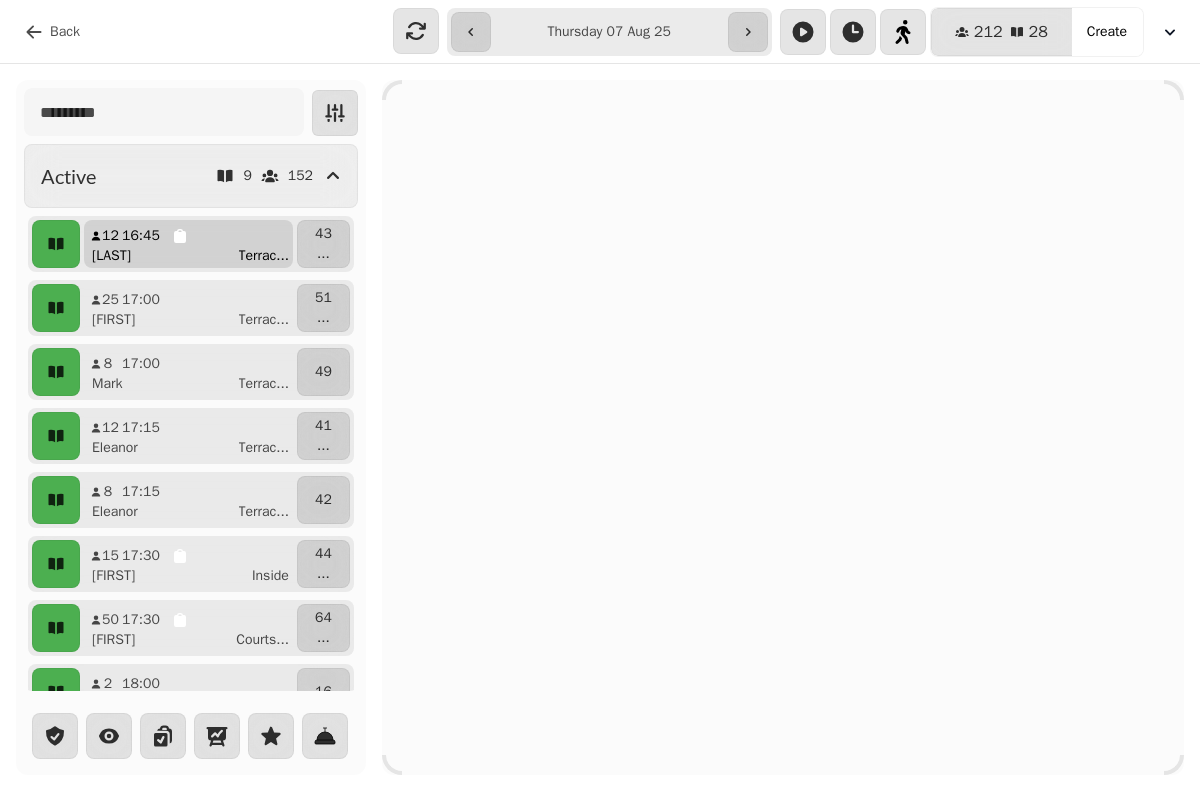 click on "[NUMBER] [TIME] [LAST] Terrac ..." at bounding box center [188, 244] 